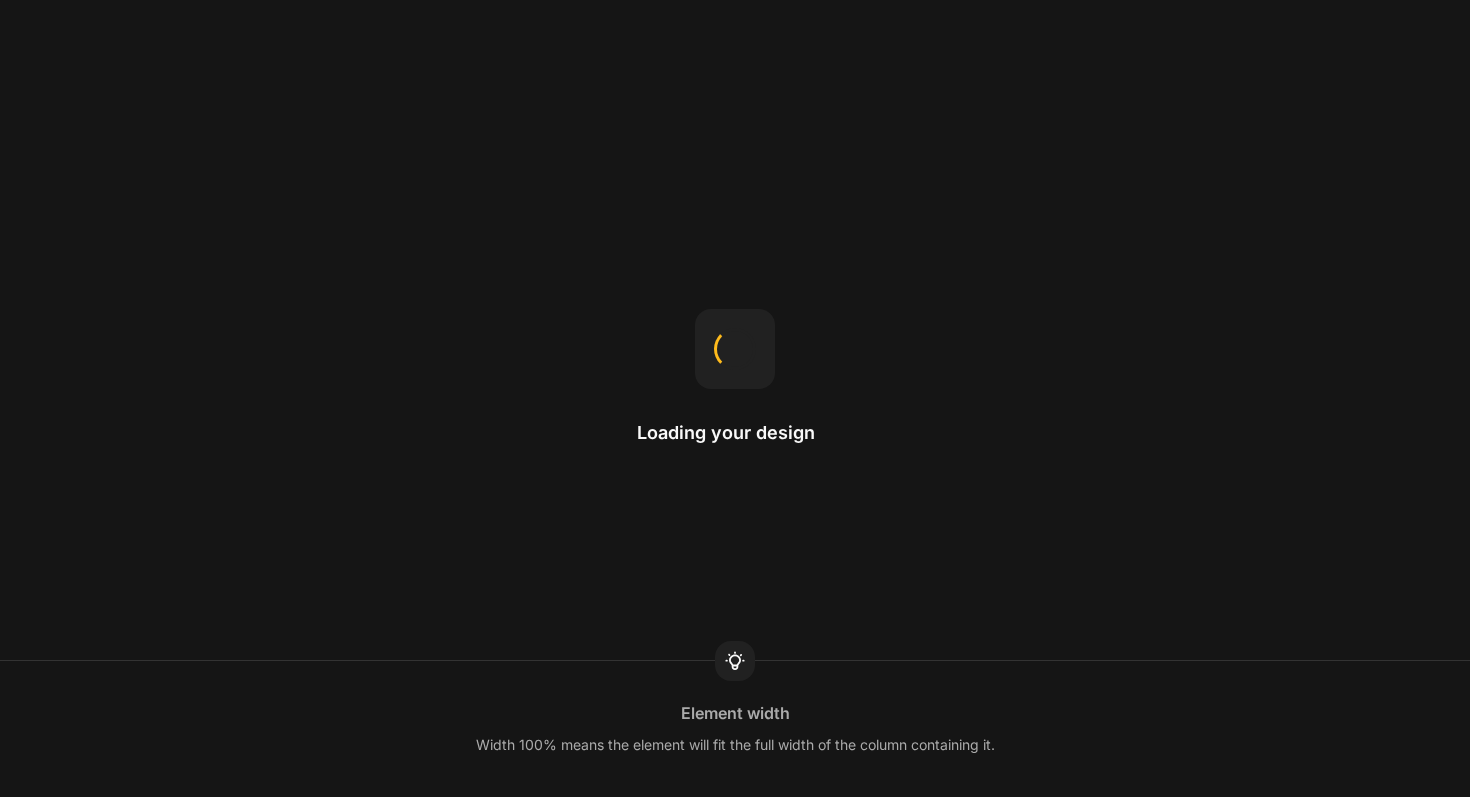 scroll, scrollTop: 0, scrollLeft: 0, axis: both 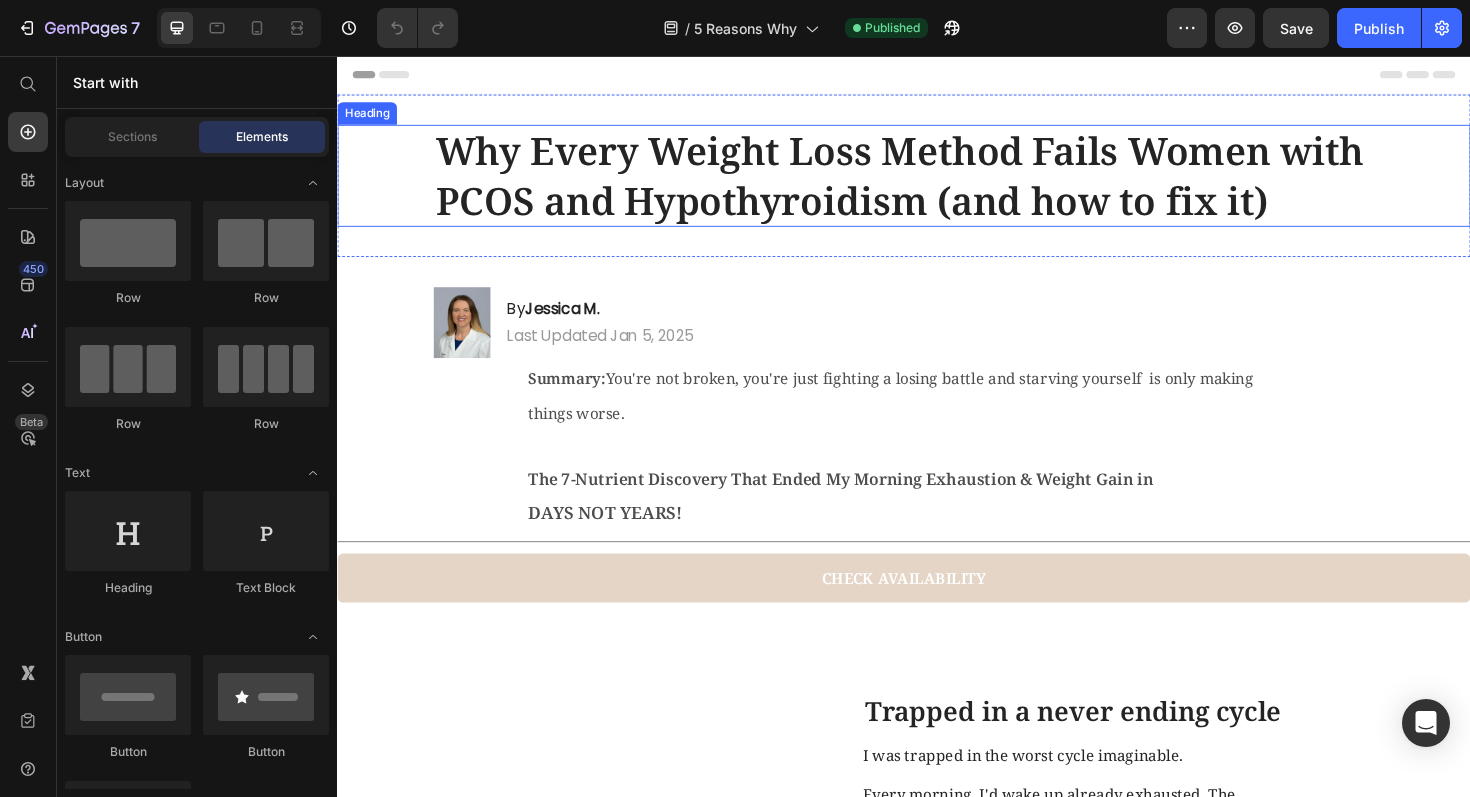 click on "Why Every Weight Loss Method Fails Women with PCOS and Hypothyroidism (and how to fix it)" at bounding box center (937, 183) 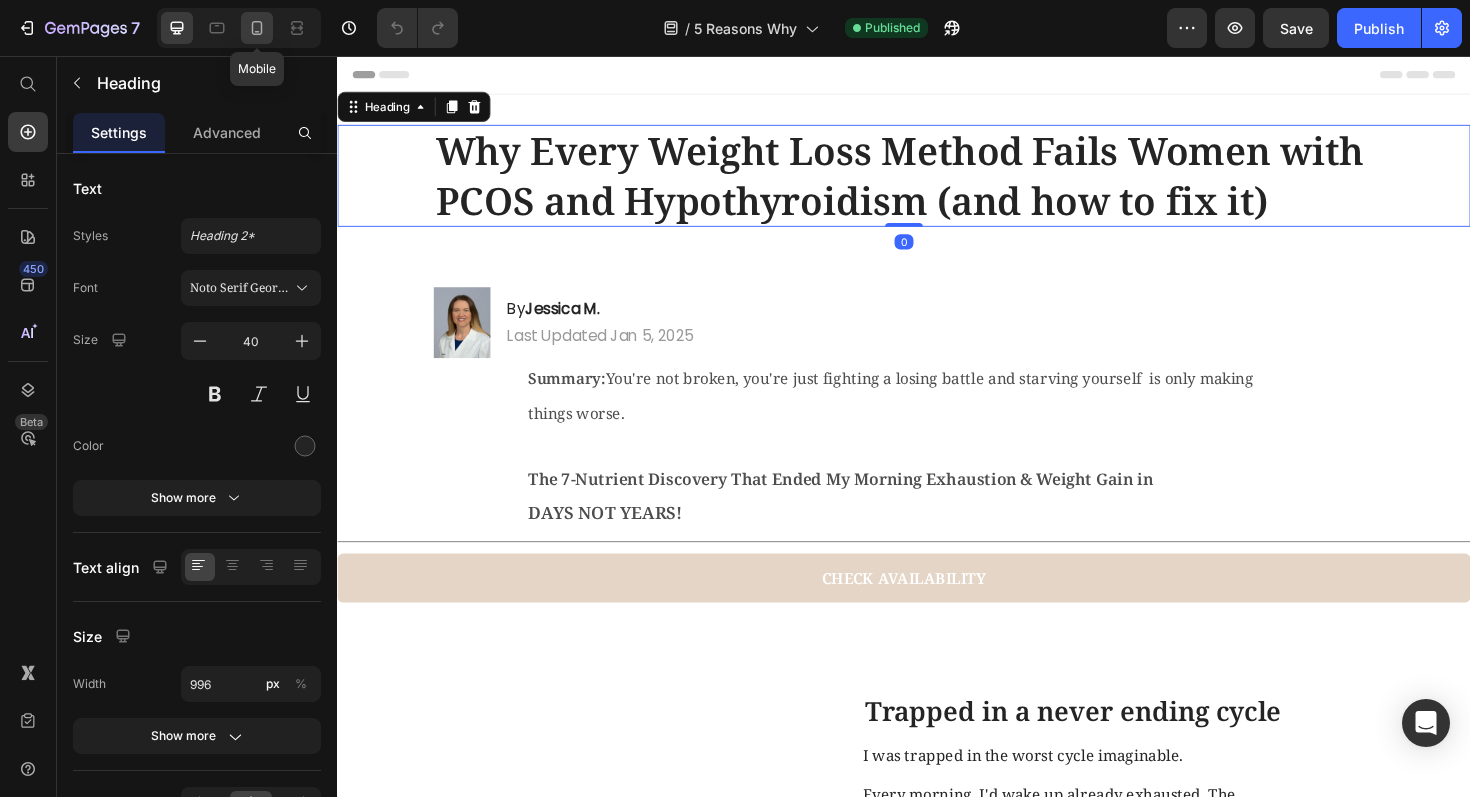 click 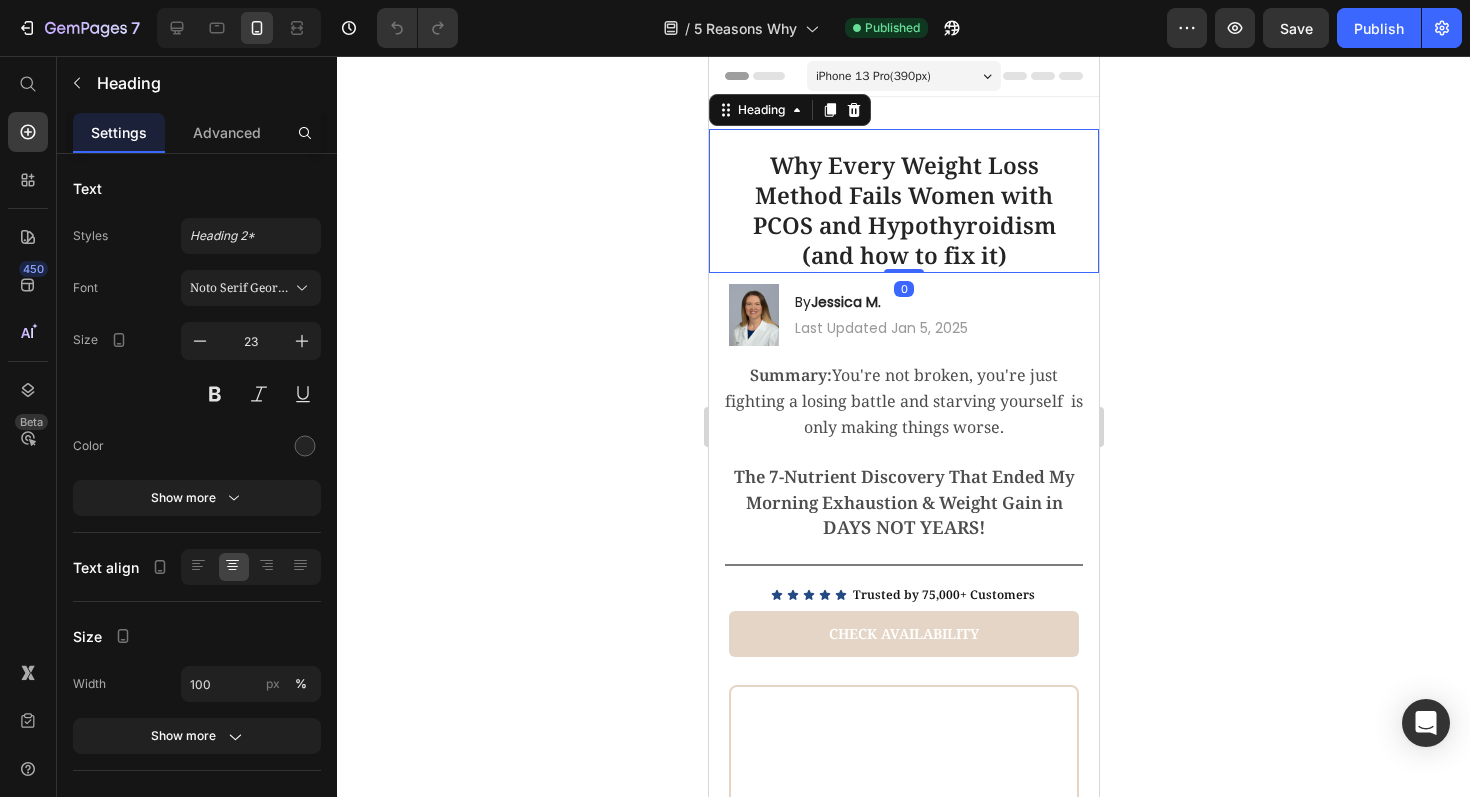 scroll, scrollTop: 3, scrollLeft: 0, axis: vertical 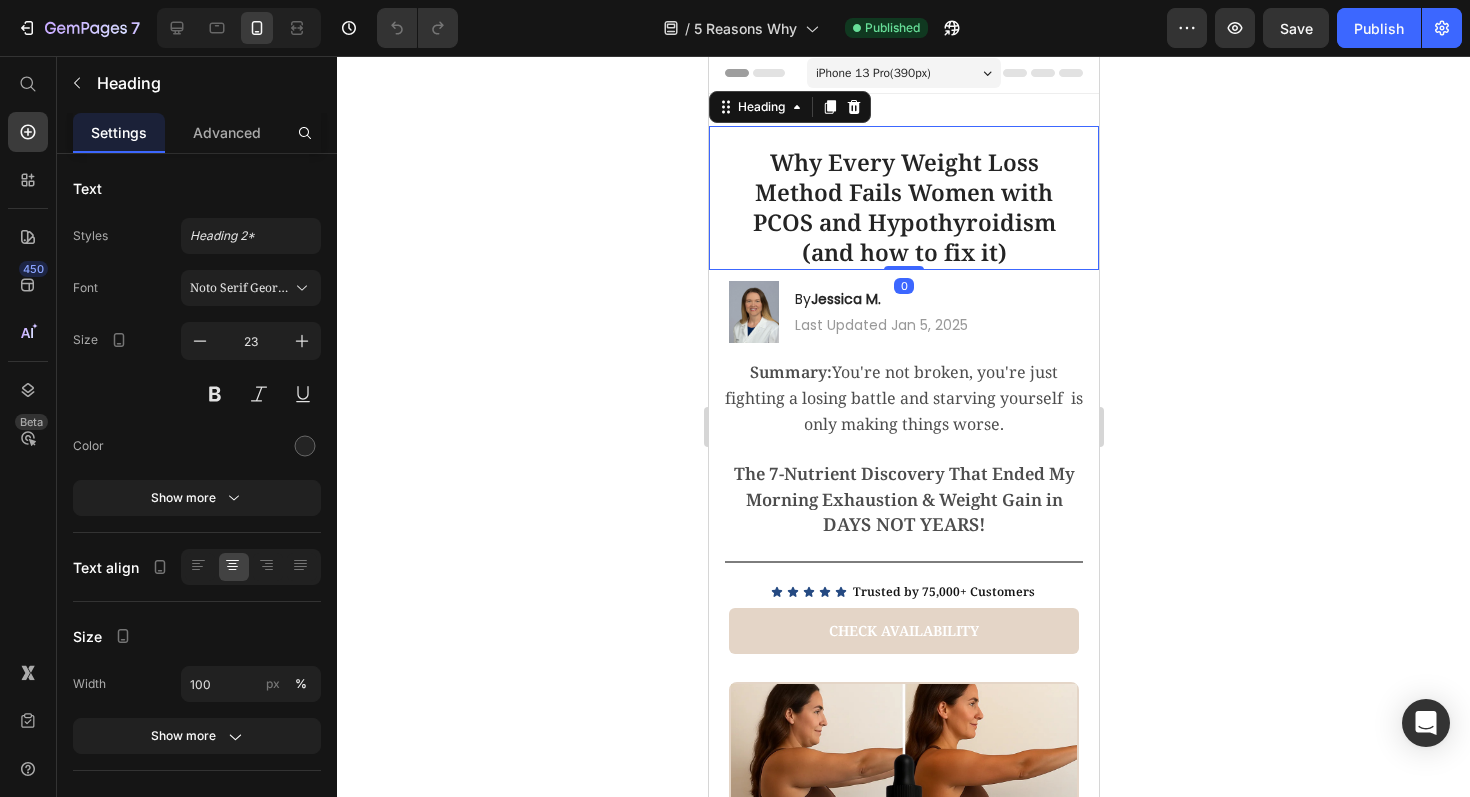 click on "Why Every Weight Loss Method Fails Women with PCOS and Hypothyroidism (and how to fix it)" at bounding box center (903, 208) 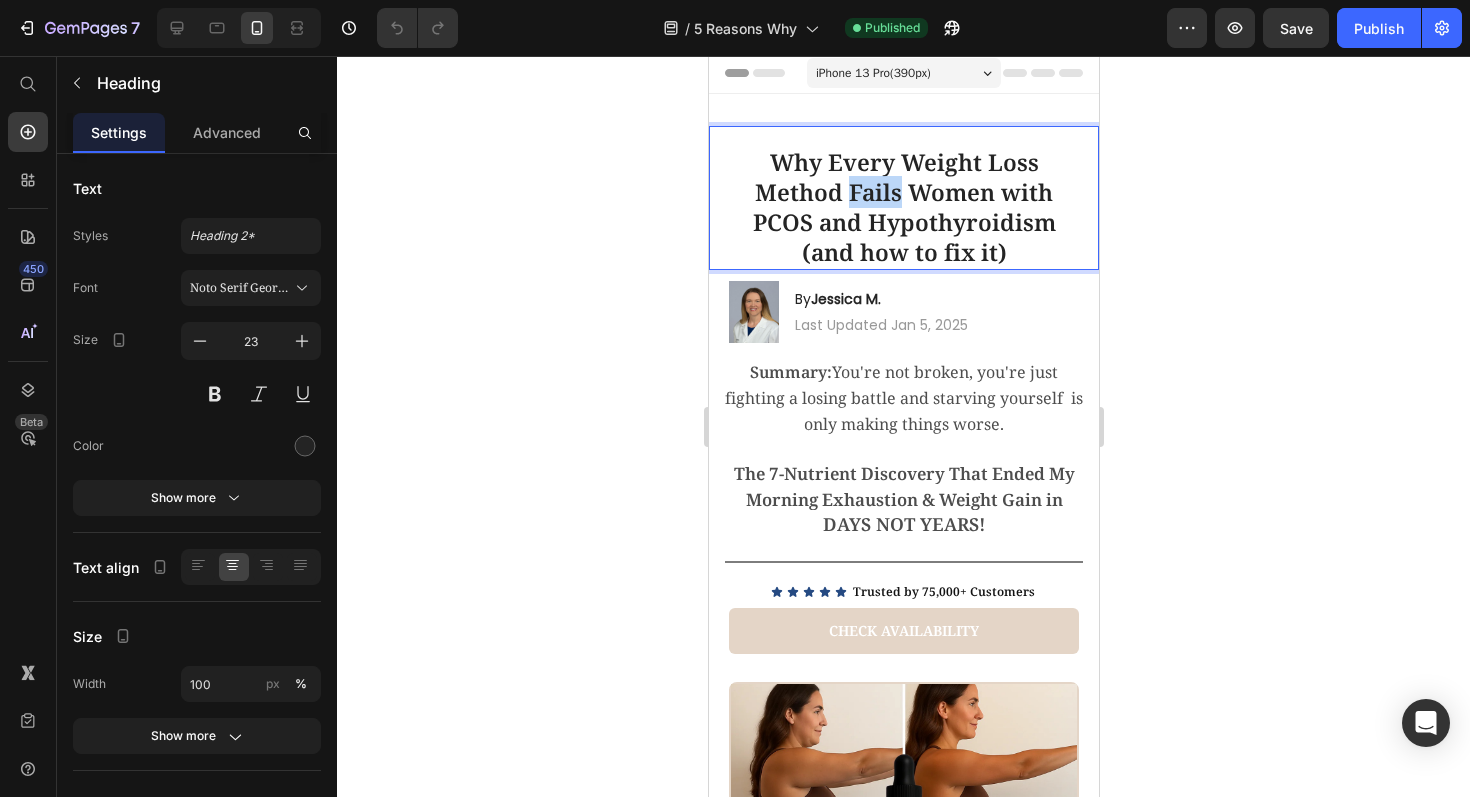 click on "Why Every Weight Loss Method Fails Women with PCOS and Hypothyroidism (and how to fix it)" at bounding box center (903, 208) 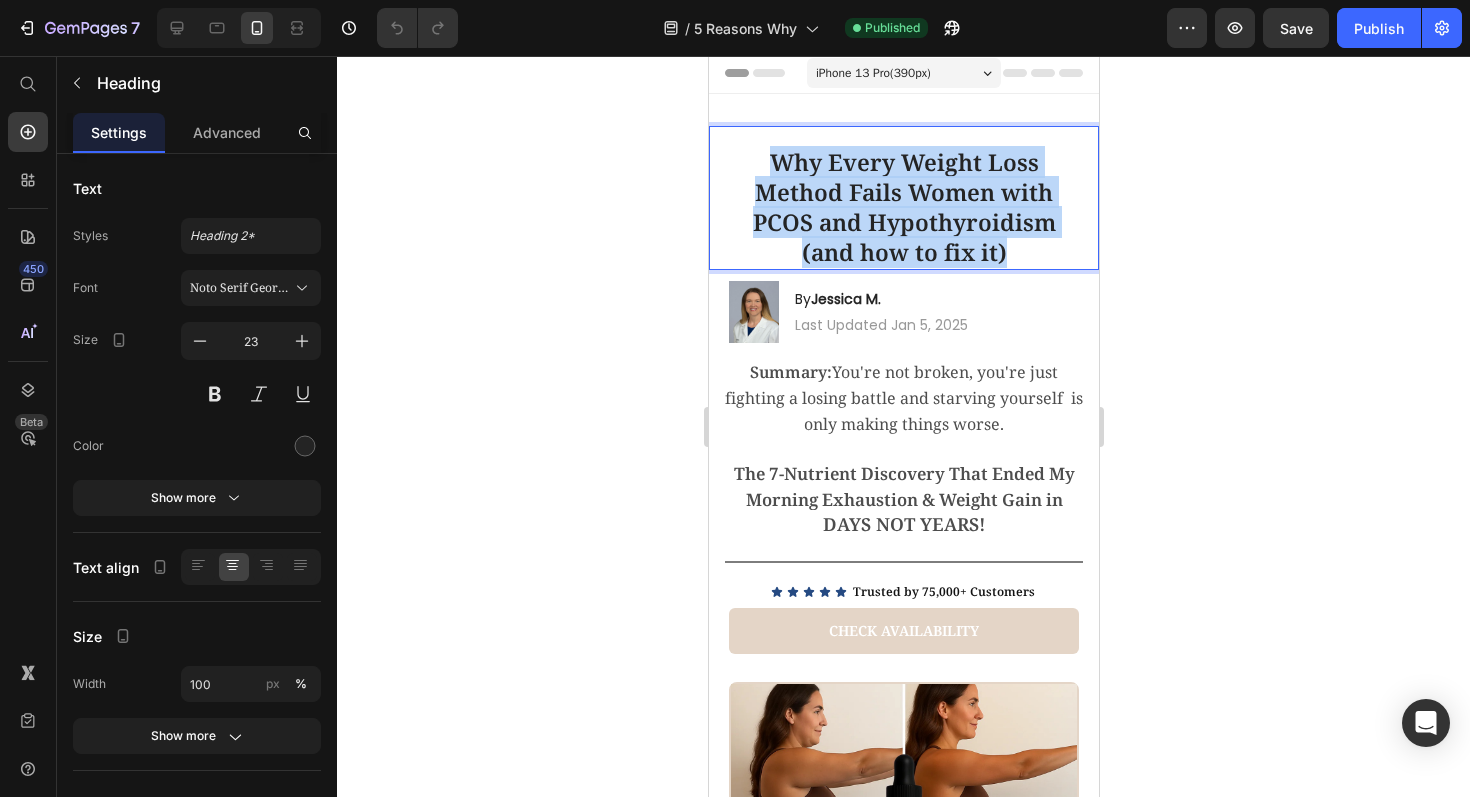 click on "Why Every Weight Loss Method Fails Women with PCOS and Hypothyroidism (and how to fix it)" at bounding box center [903, 208] 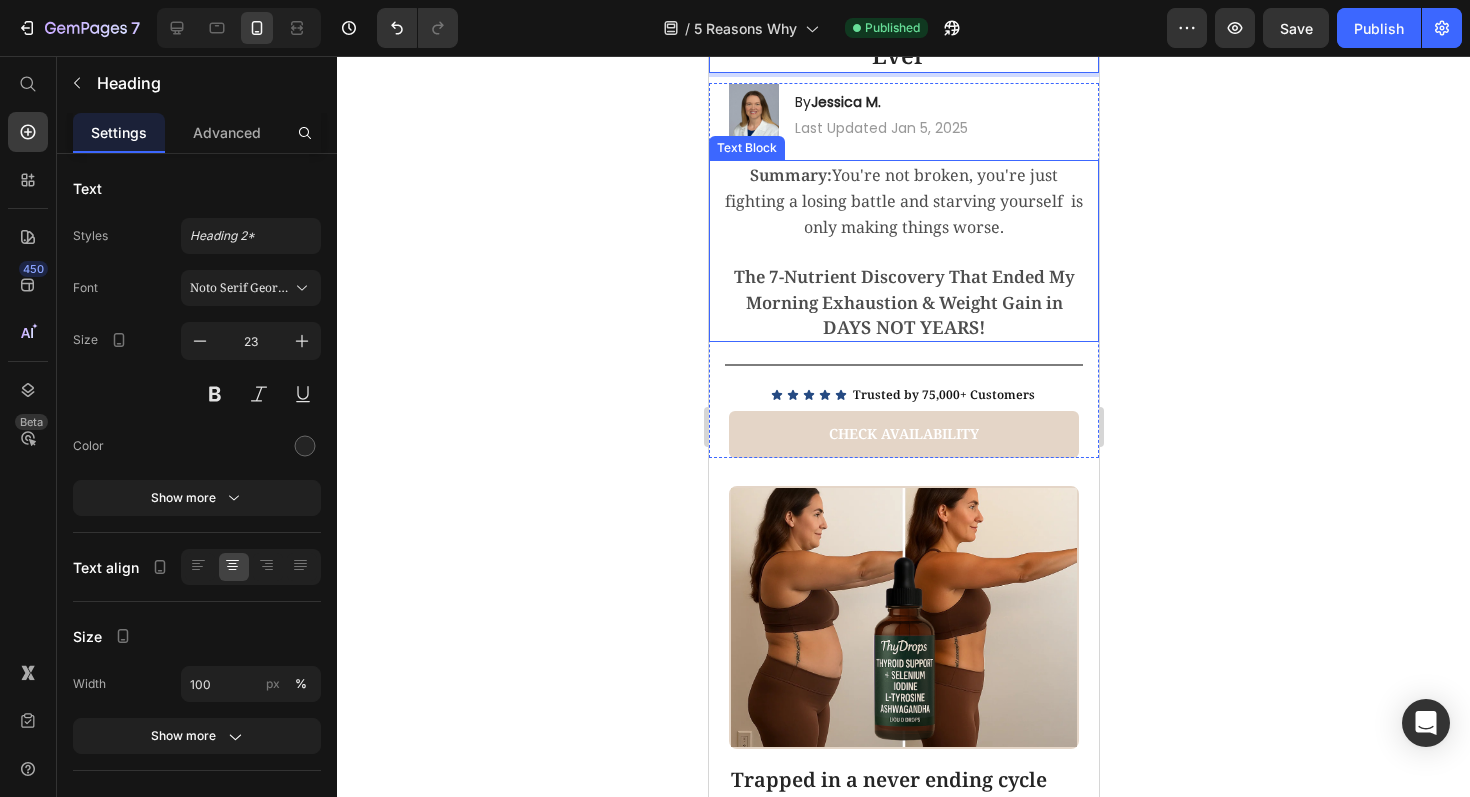 scroll, scrollTop: 184, scrollLeft: 0, axis: vertical 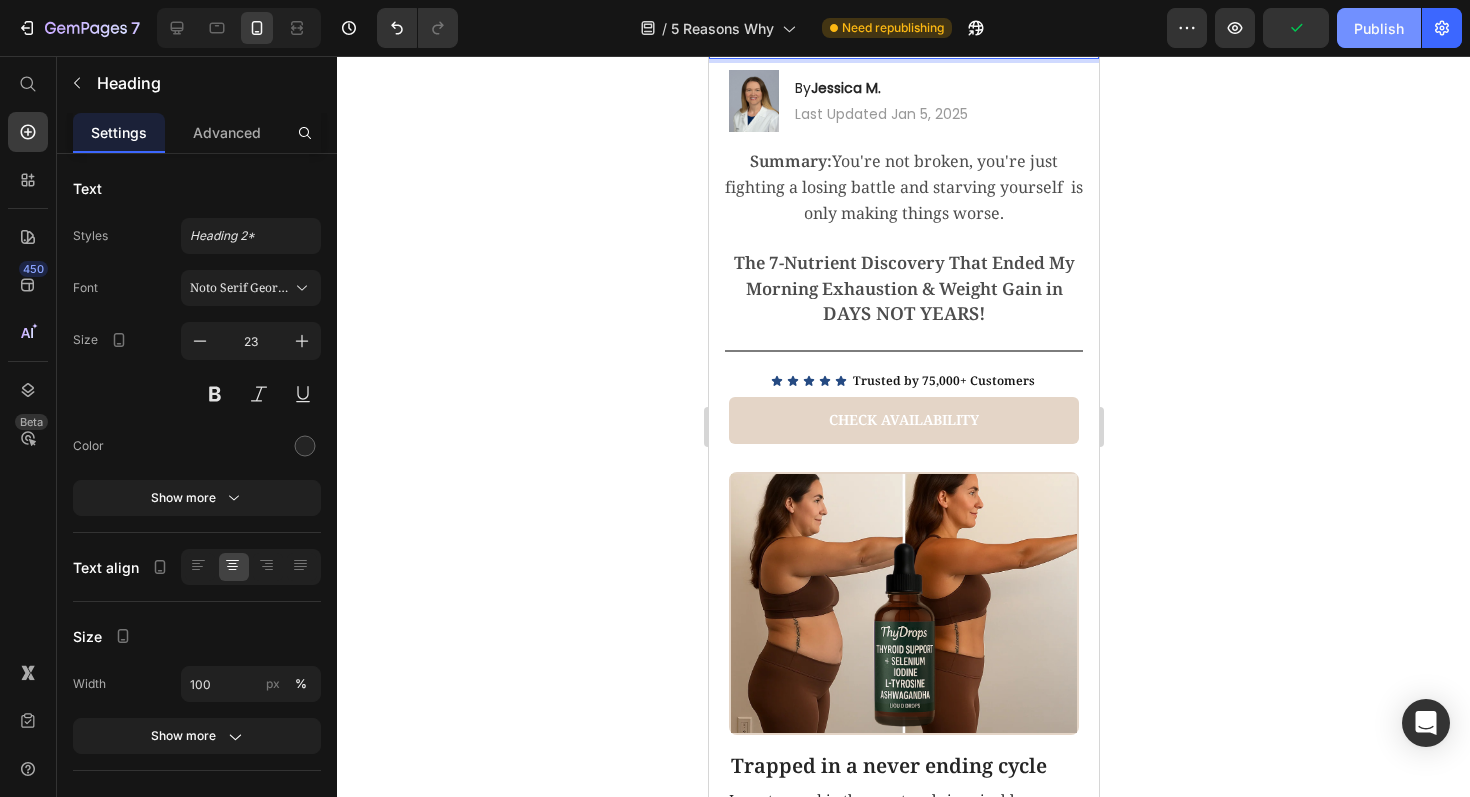 click on "Publish" at bounding box center (1379, 28) 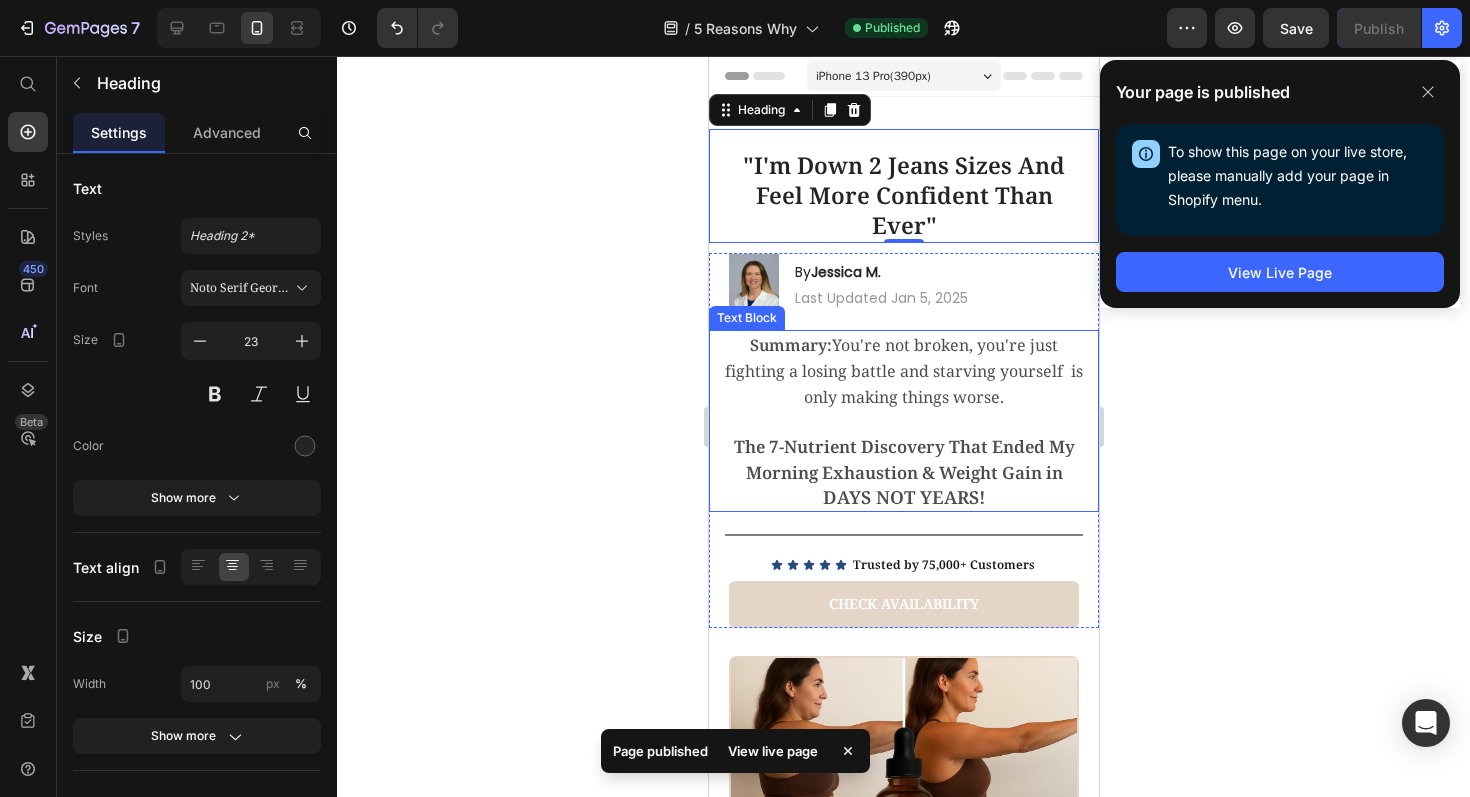 scroll, scrollTop: 0, scrollLeft: 0, axis: both 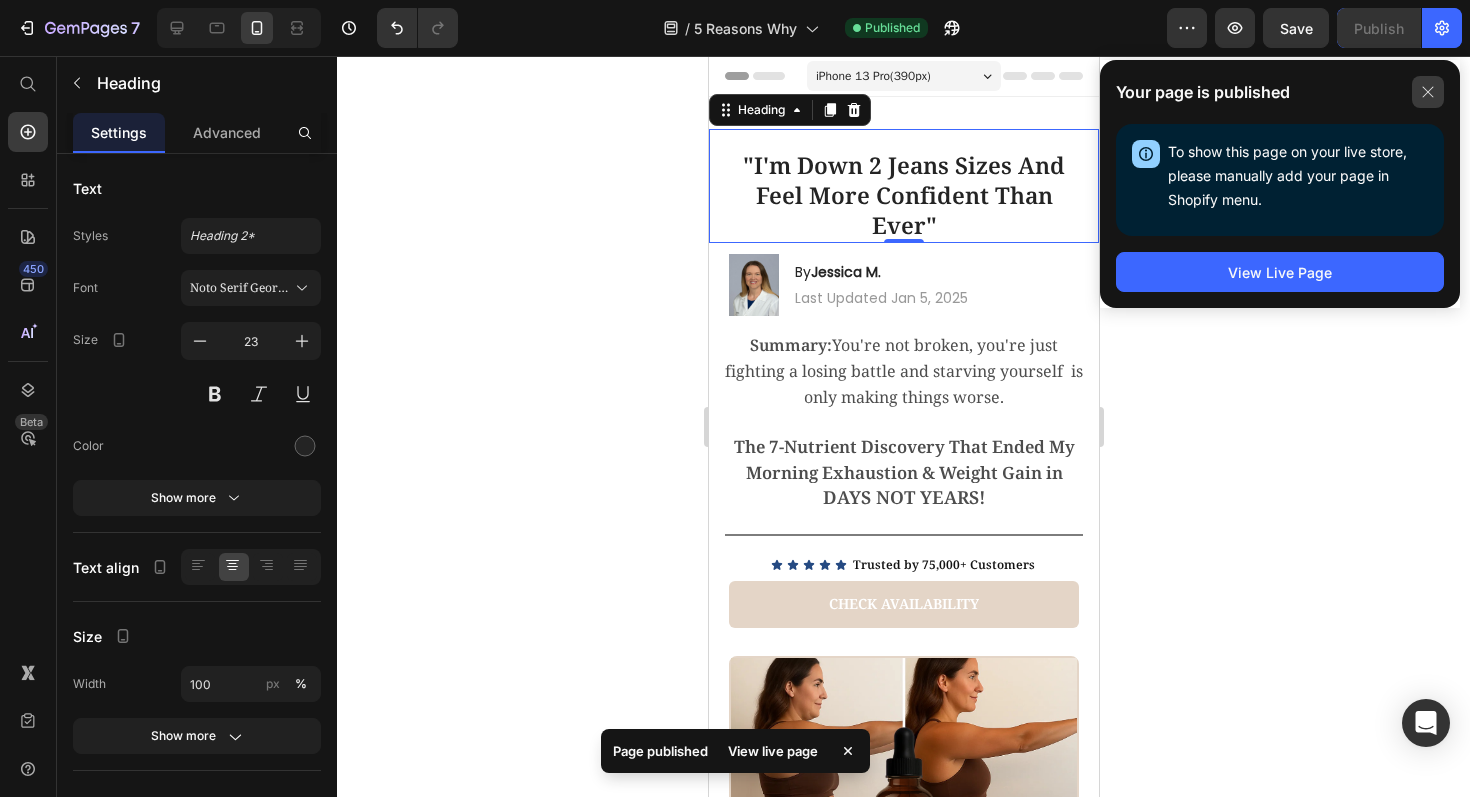 click 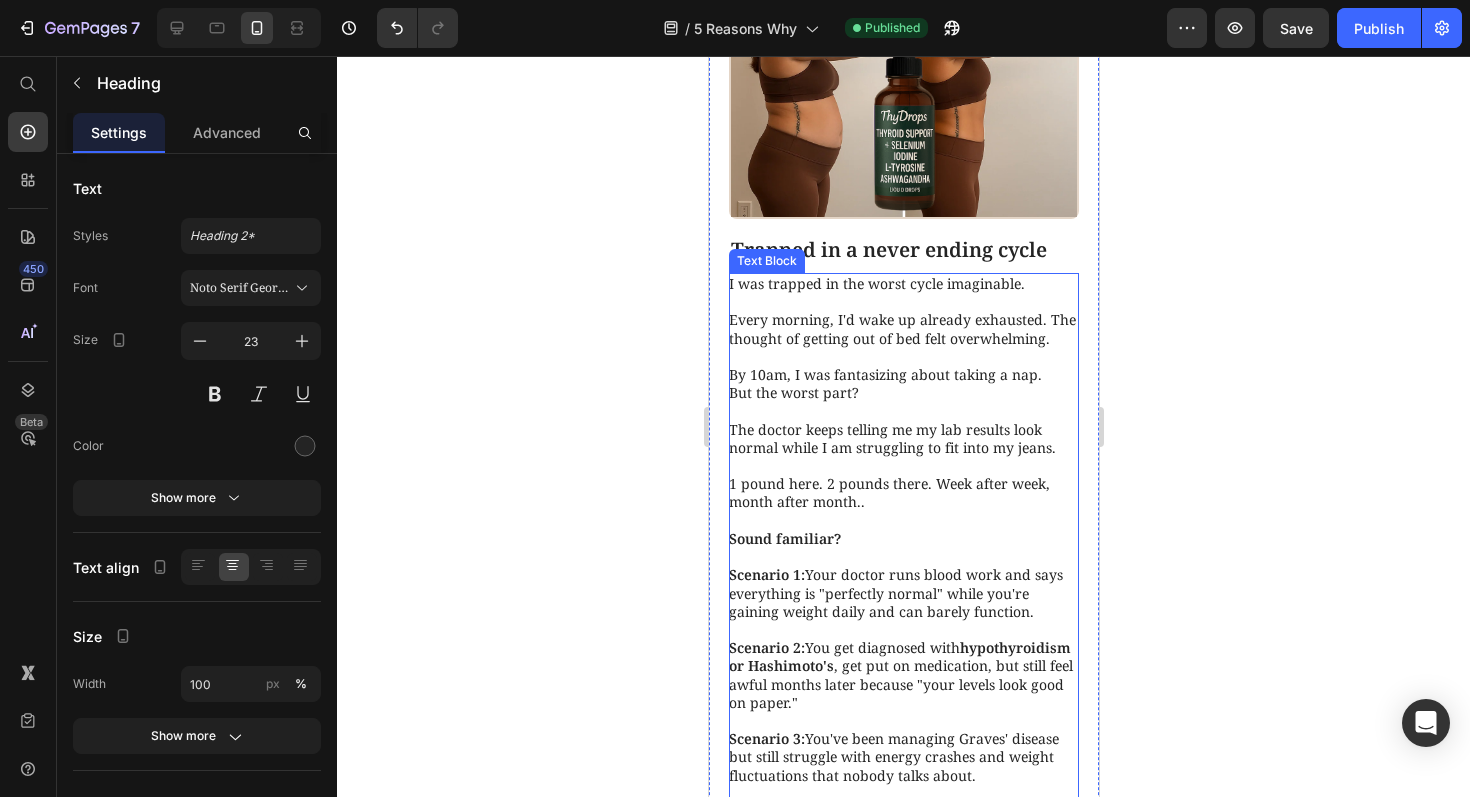 scroll, scrollTop: 713, scrollLeft: 0, axis: vertical 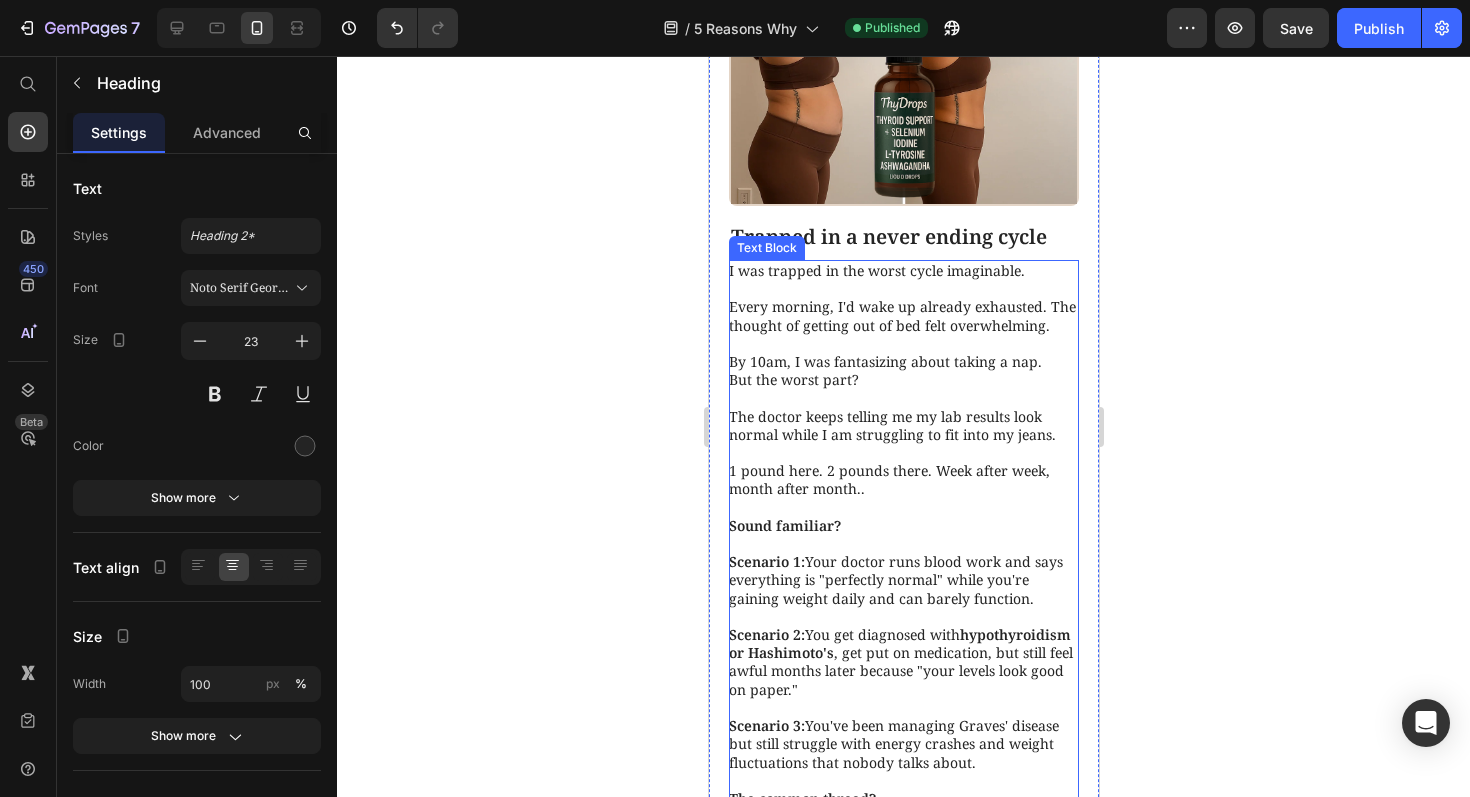 click on "1 pound here. 2 pounds there. Week after week, month after month.." at bounding box center (902, 480) 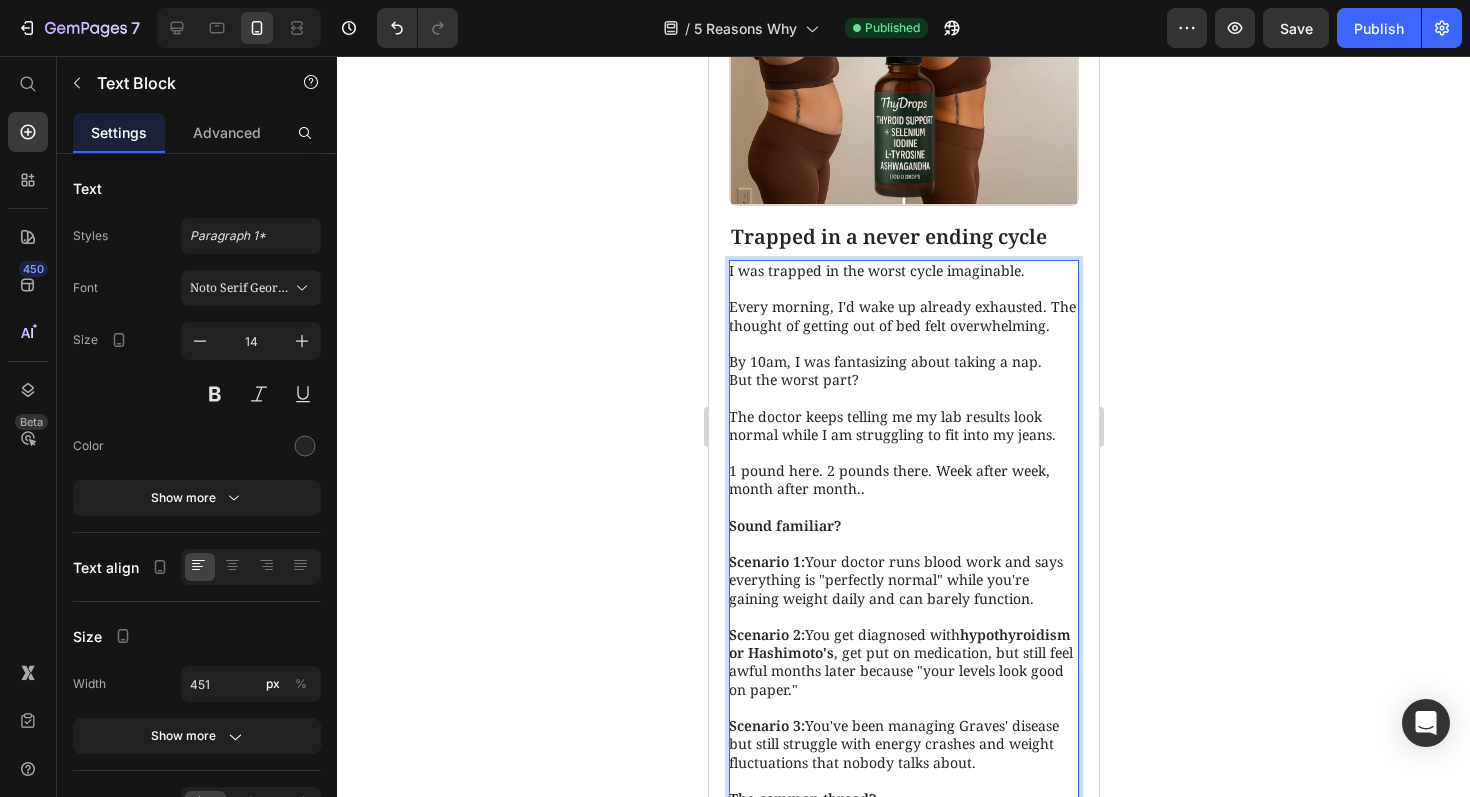 click on "1 pound here. 2 pounds there. Week after week, month after month.." at bounding box center [902, 480] 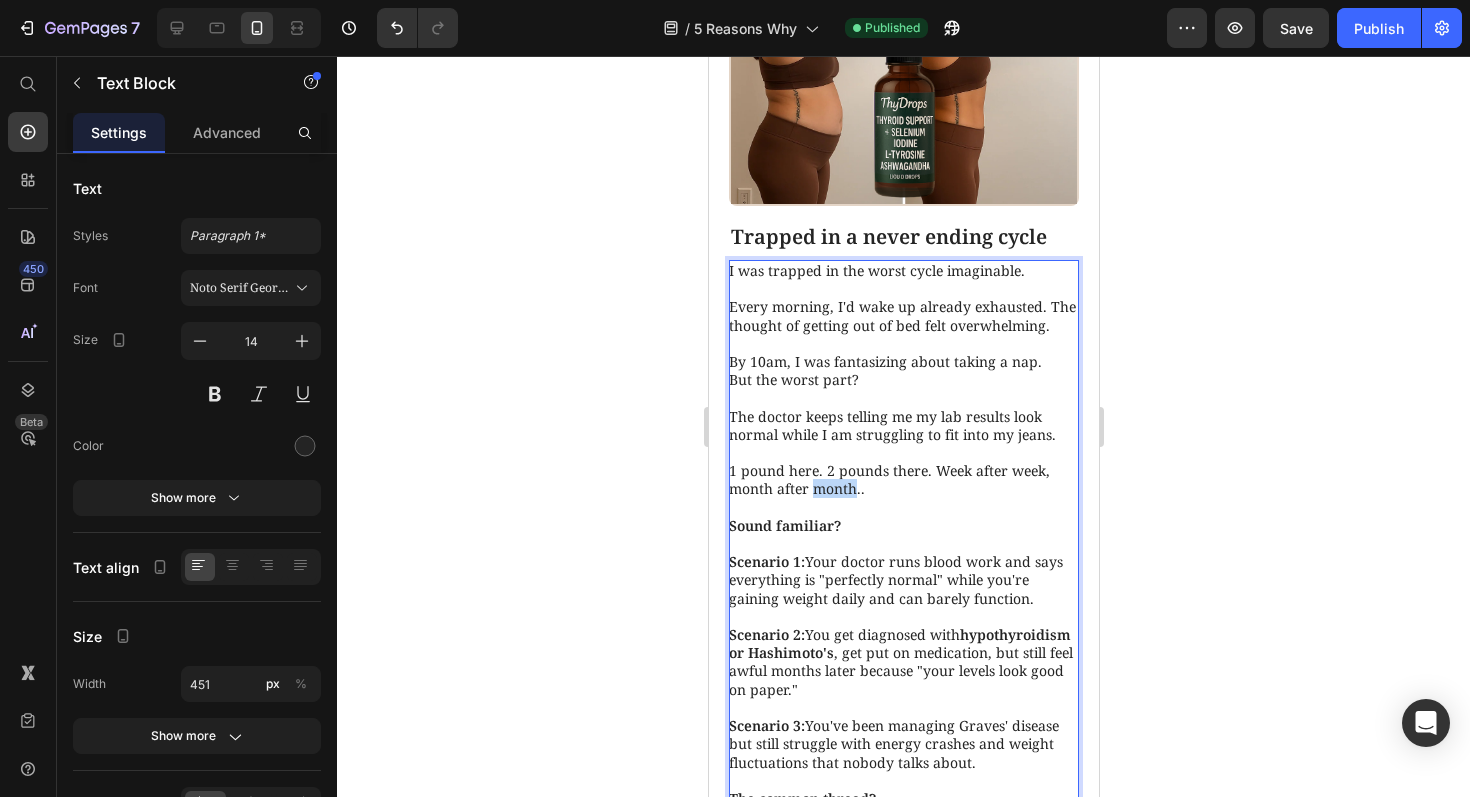 click on "Sound familiar?" at bounding box center (902, 526) 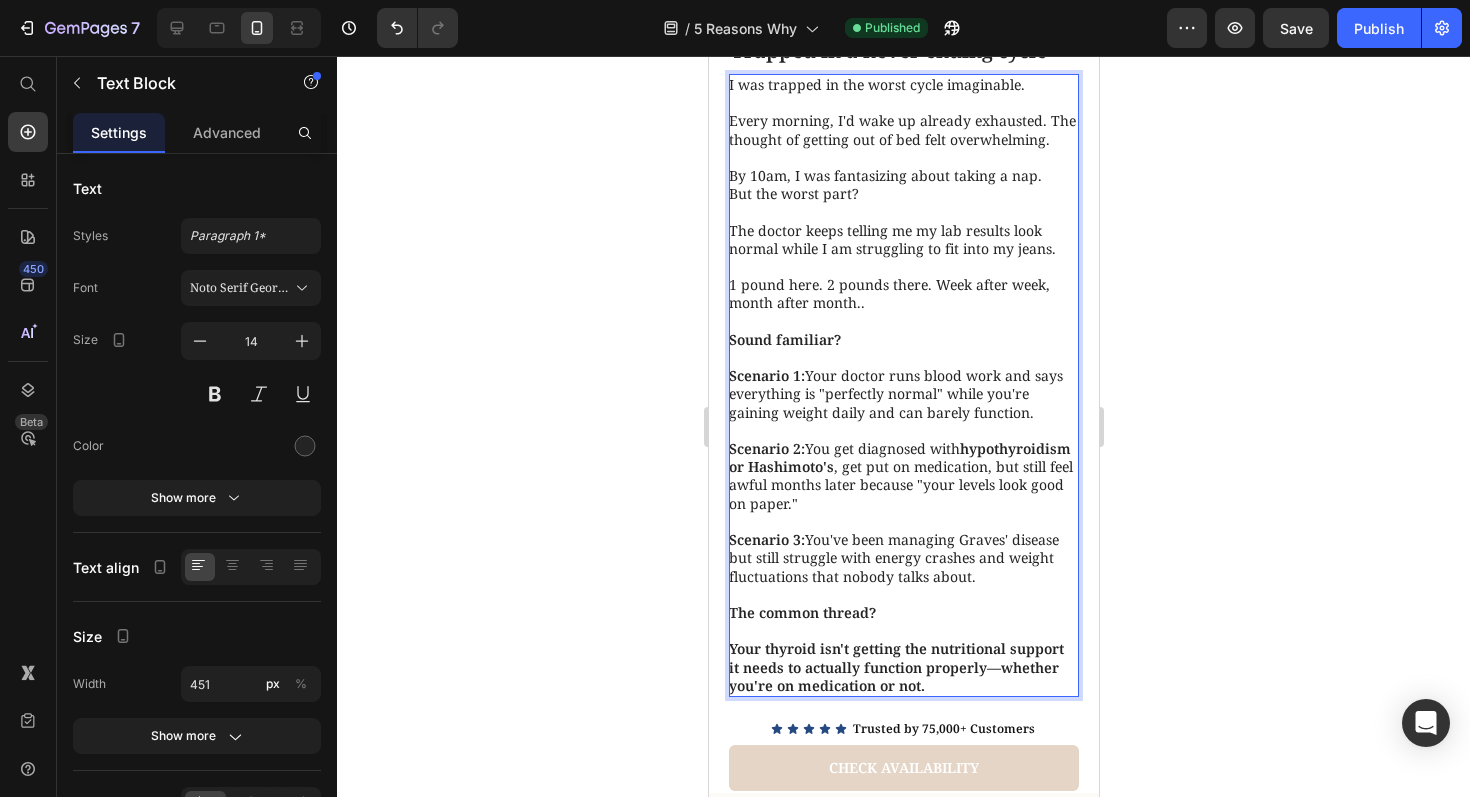 scroll, scrollTop: 902, scrollLeft: 0, axis: vertical 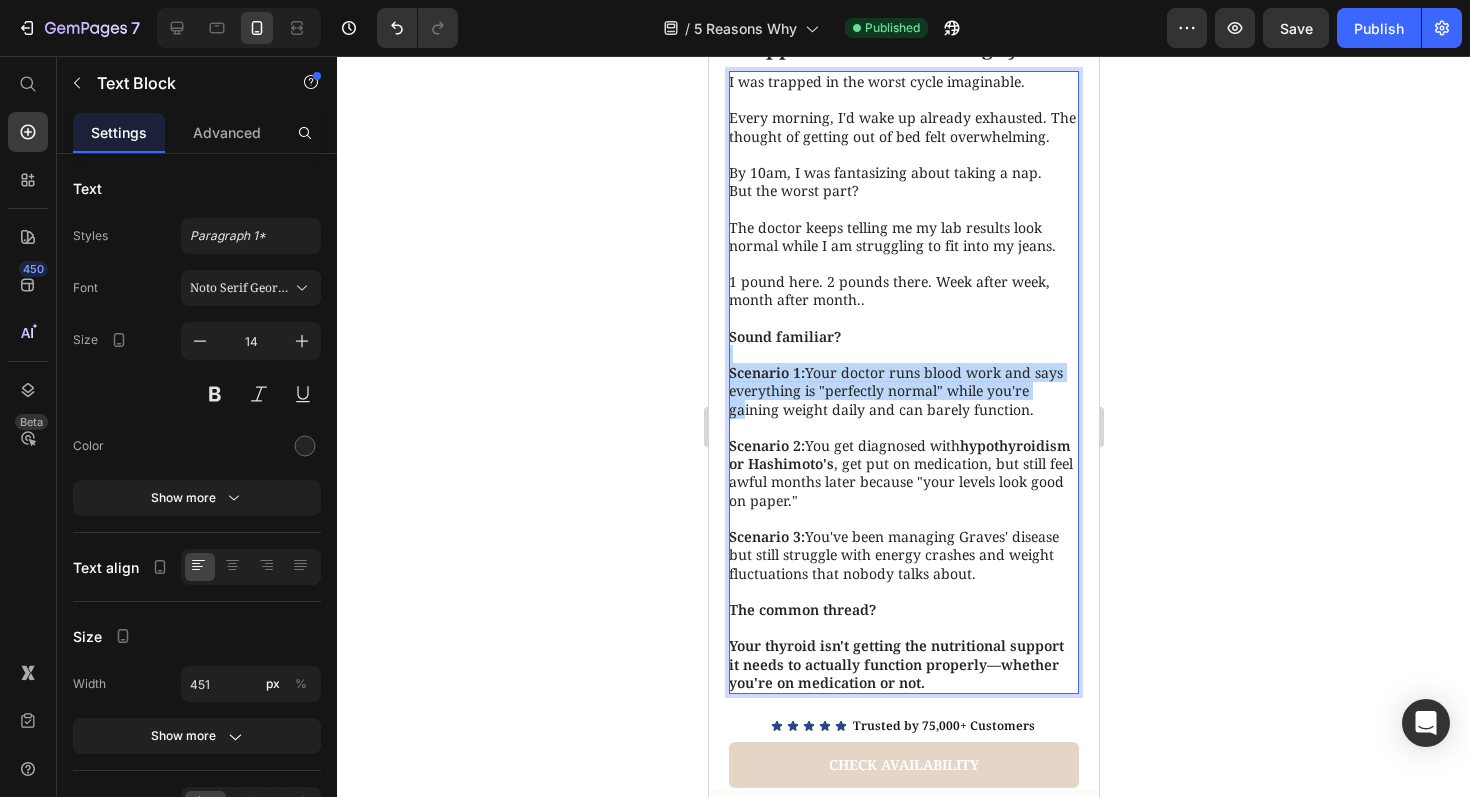 drag, startPoint x: 844, startPoint y: 346, endPoint x: 752, endPoint y: 406, distance: 109.83624 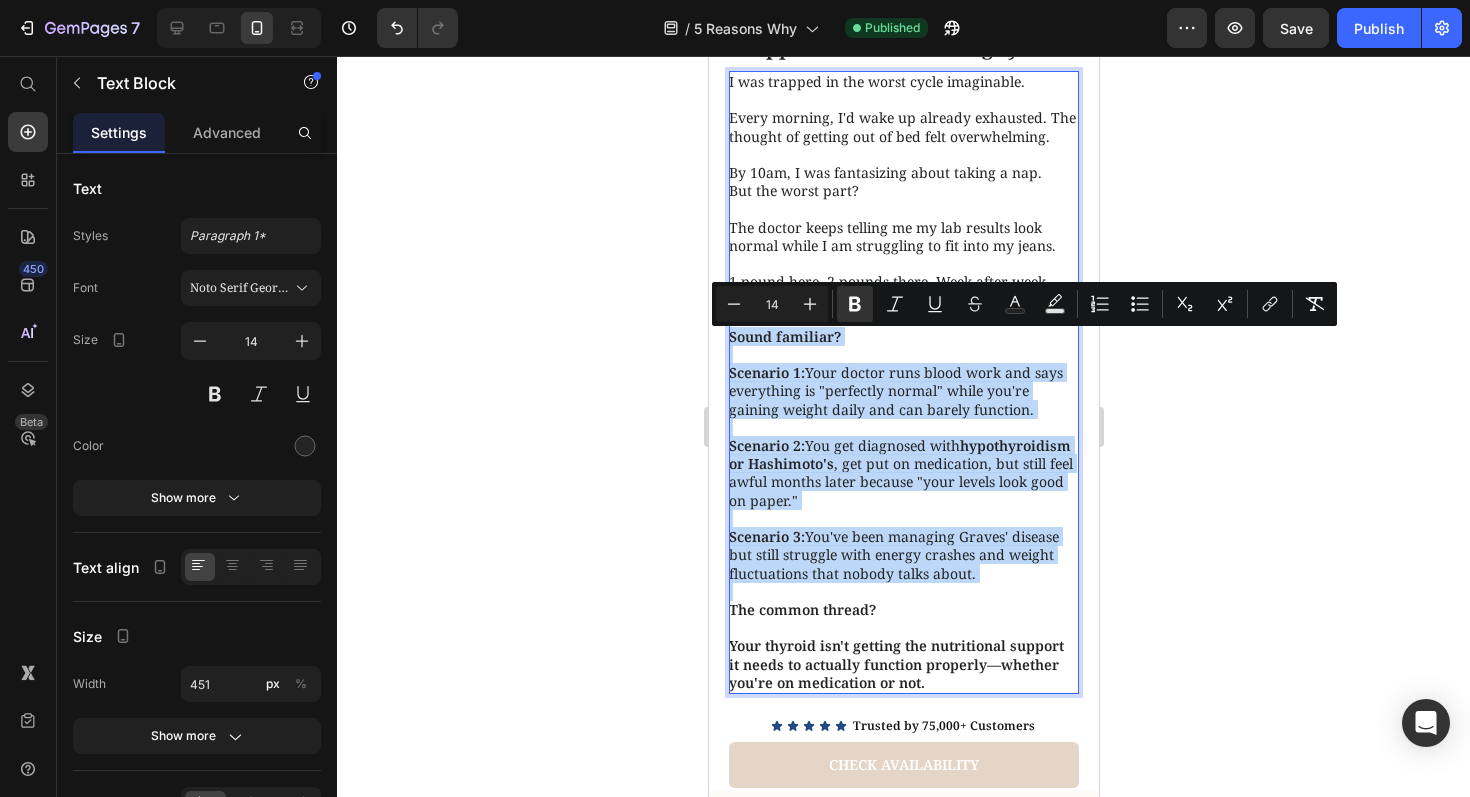 drag, startPoint x: 730, startPoint y: 343, endPoint x: 1032, endPoint y: 590, distance: 390.14484 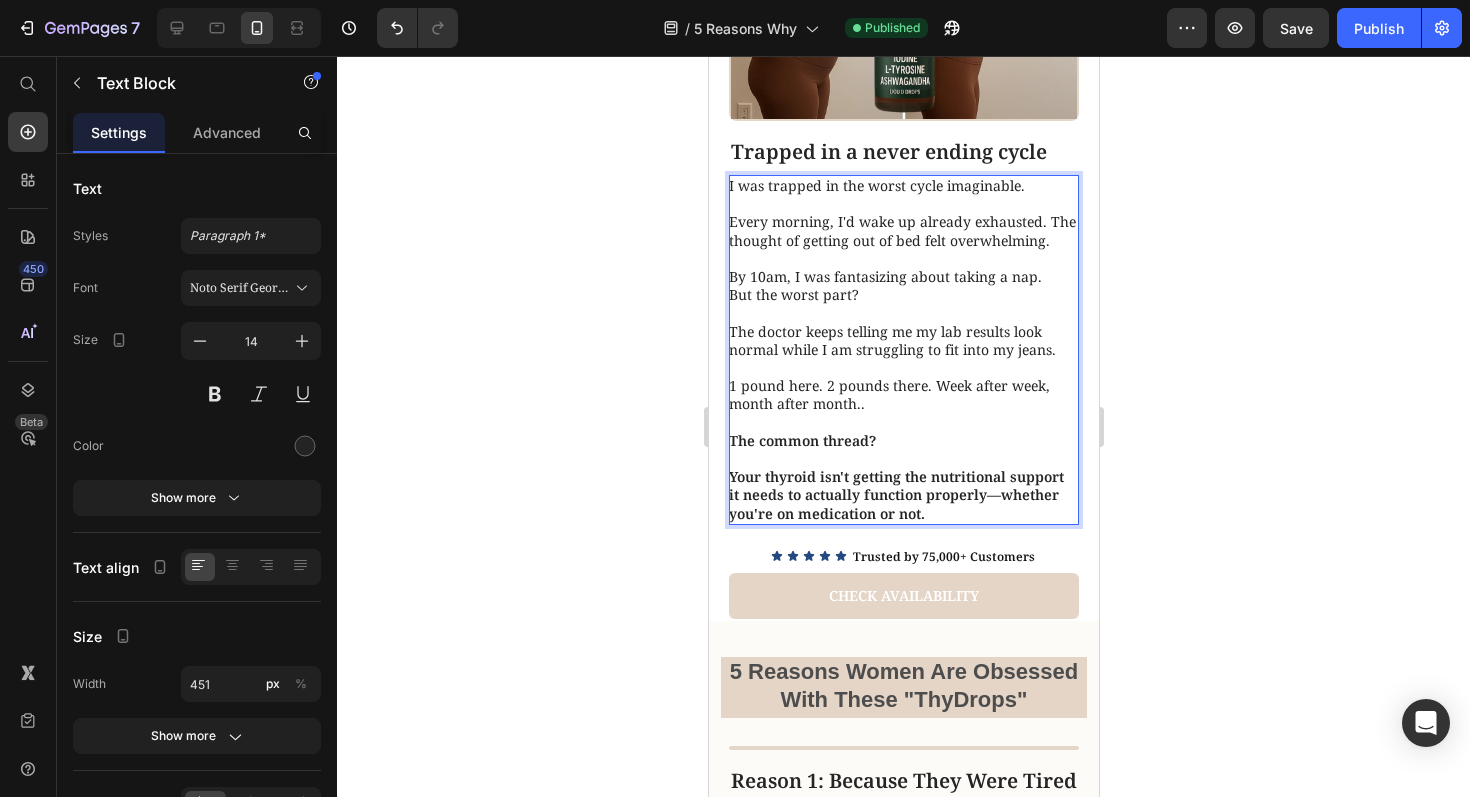 scroll, scrollTop: 804, scrollLeft: 0, axis: vertical 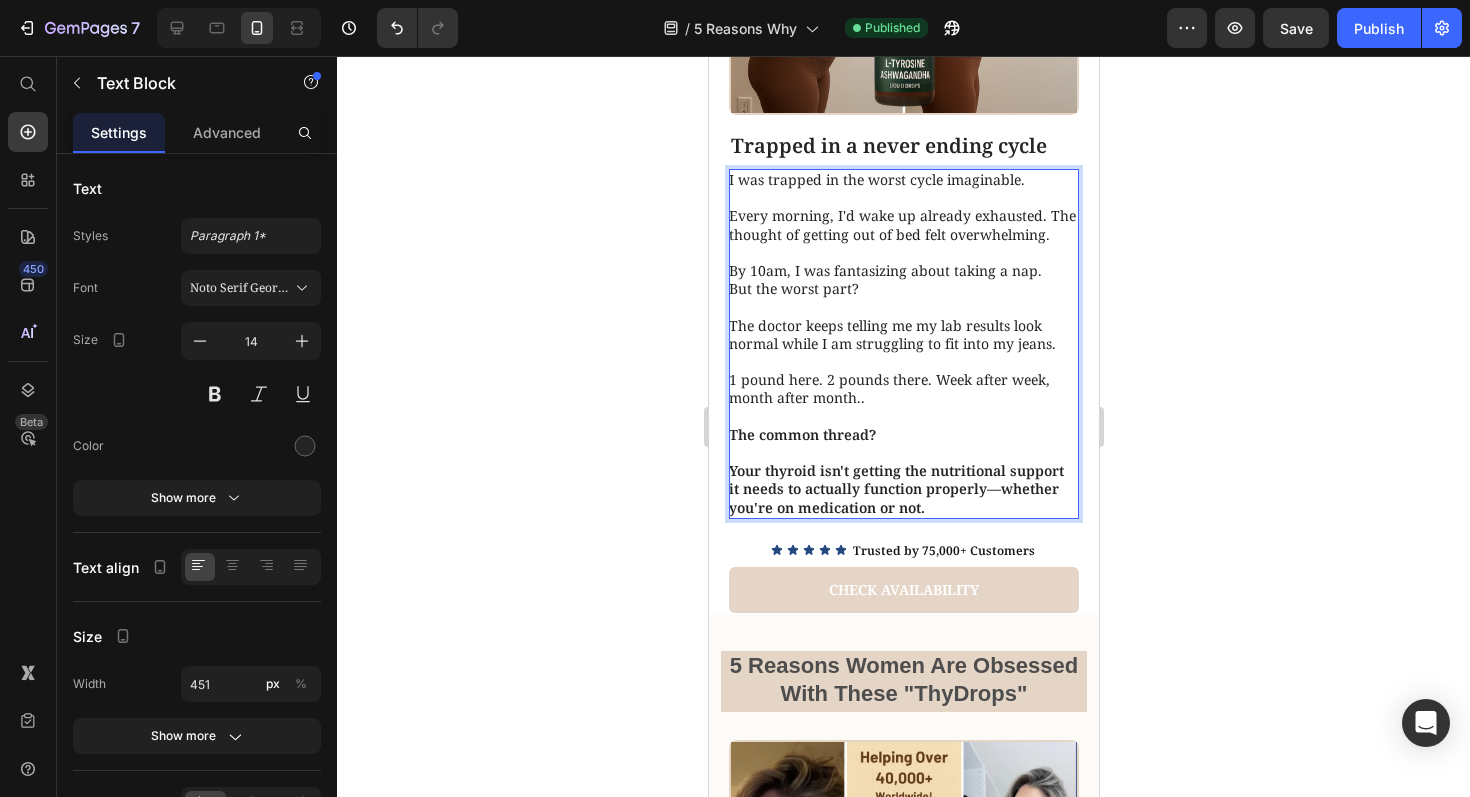 click at bounding box center [902, 453] 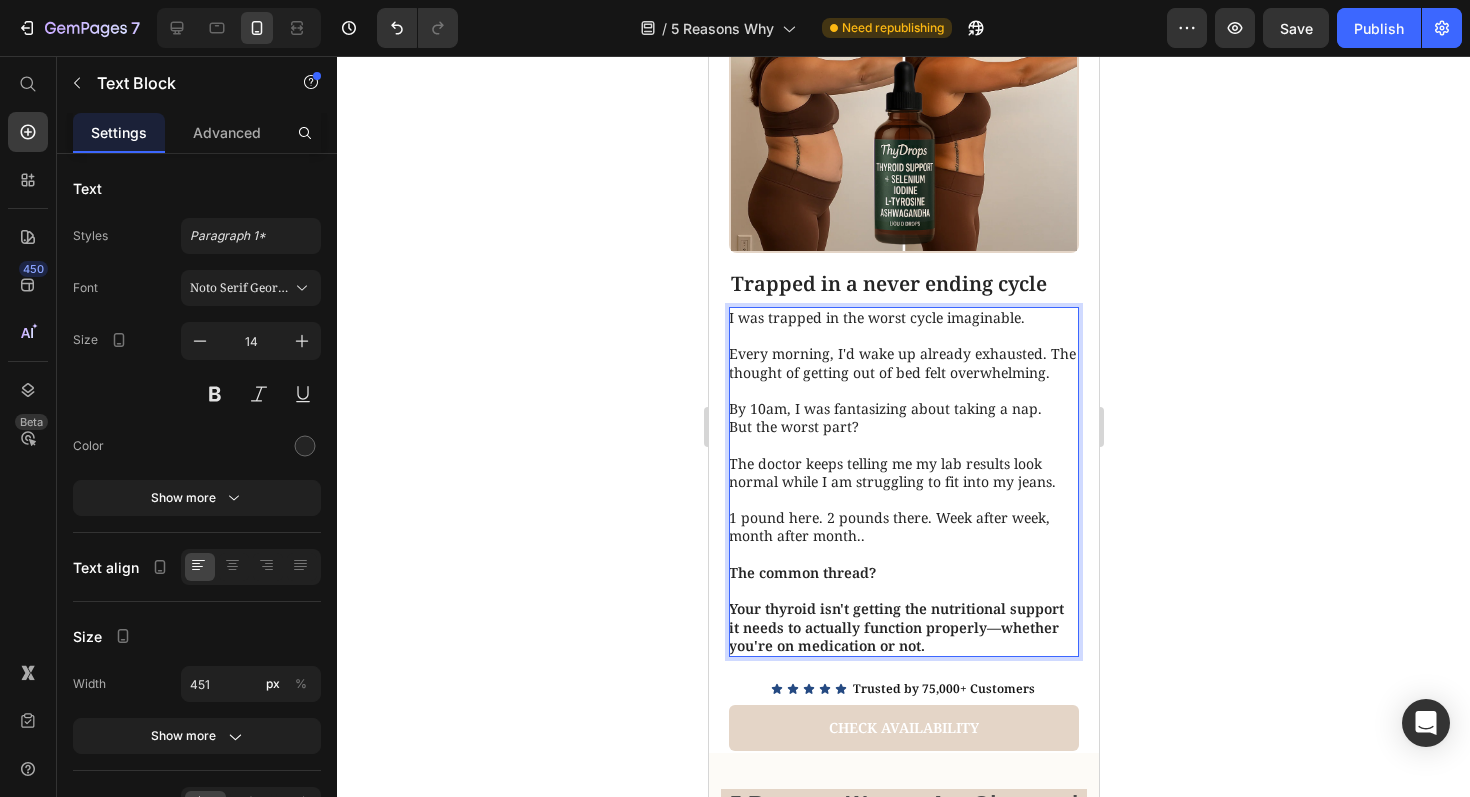 scroll, scrollTop: 674, scrollLeft: 0, axis: vertical 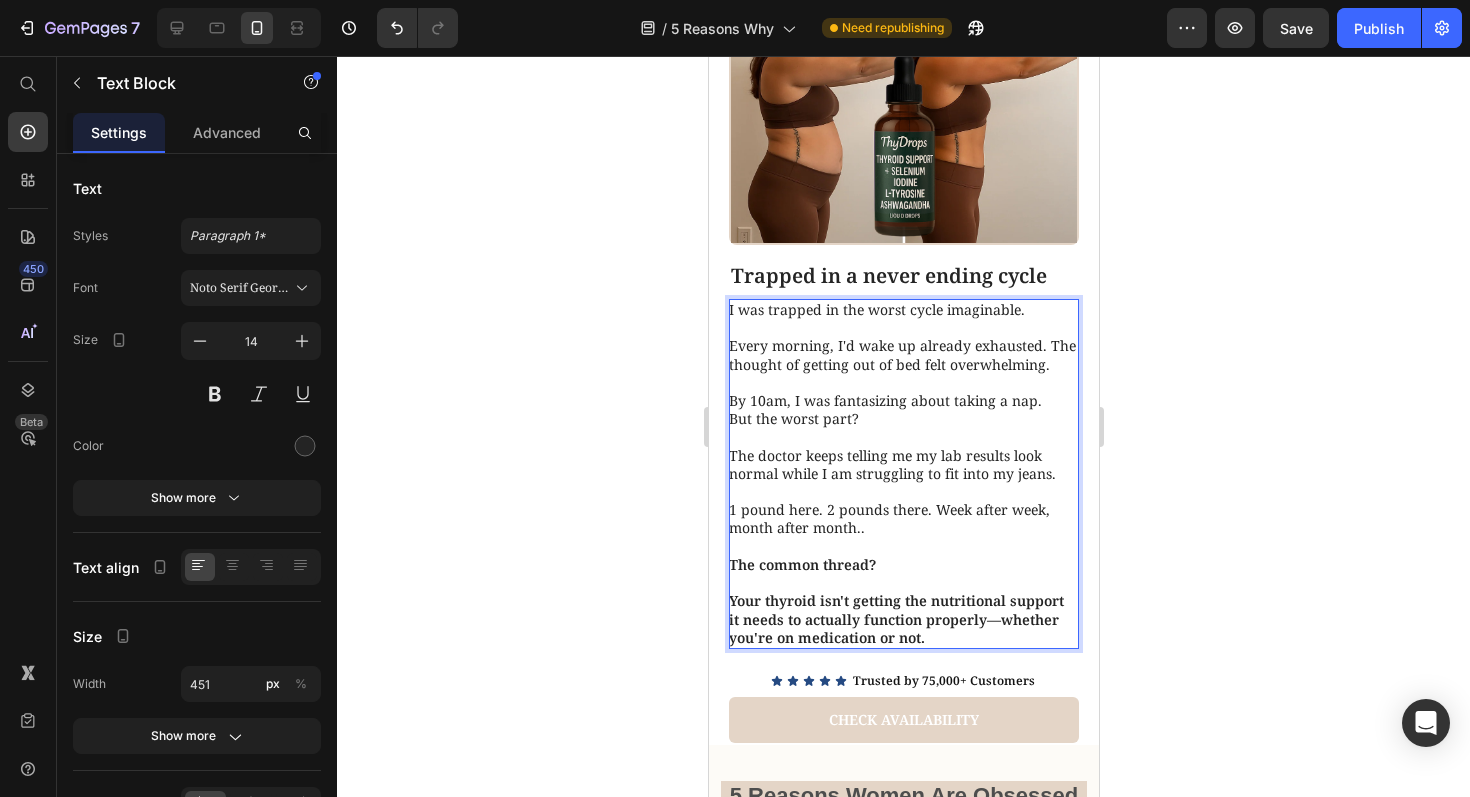 click on "Your thyroid isn't getting the nutritional support it needs to actually function properly—whether you're on medication or not." at bounding box center (895, 618) 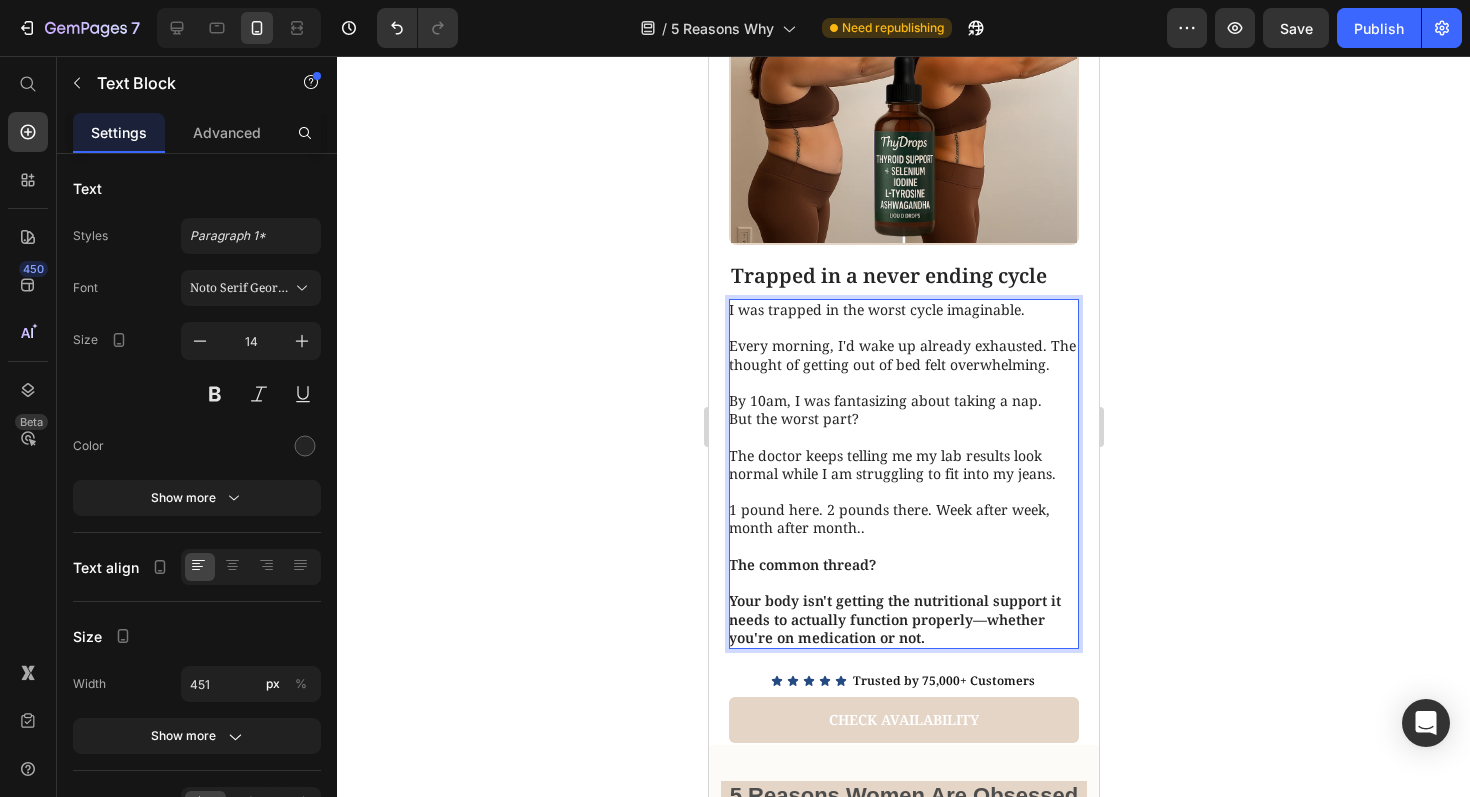 click on "The common thread?" at bounding box center (902, 565) 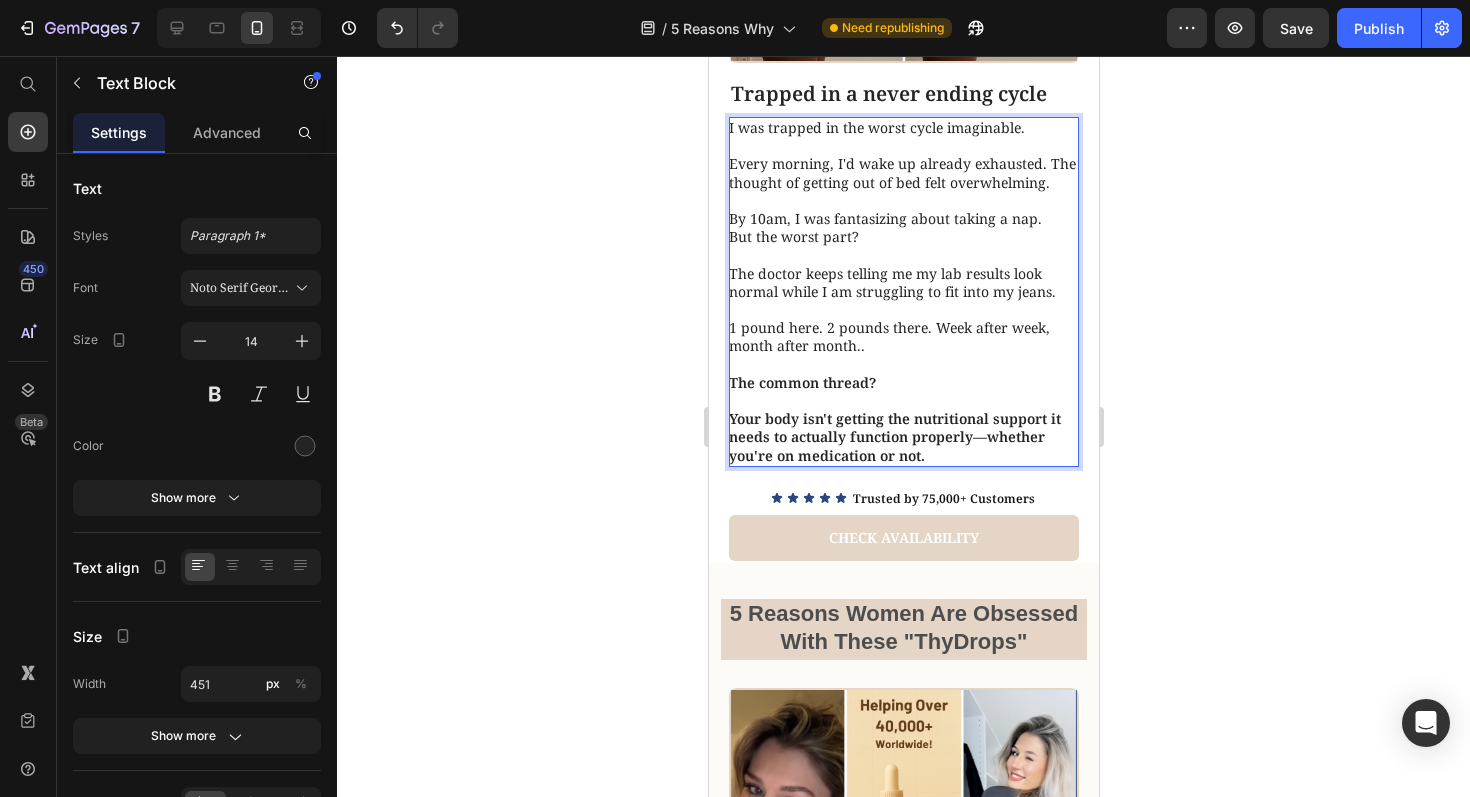scroll, scrollTop: 967, scrollLeft: 0, axis: vertical 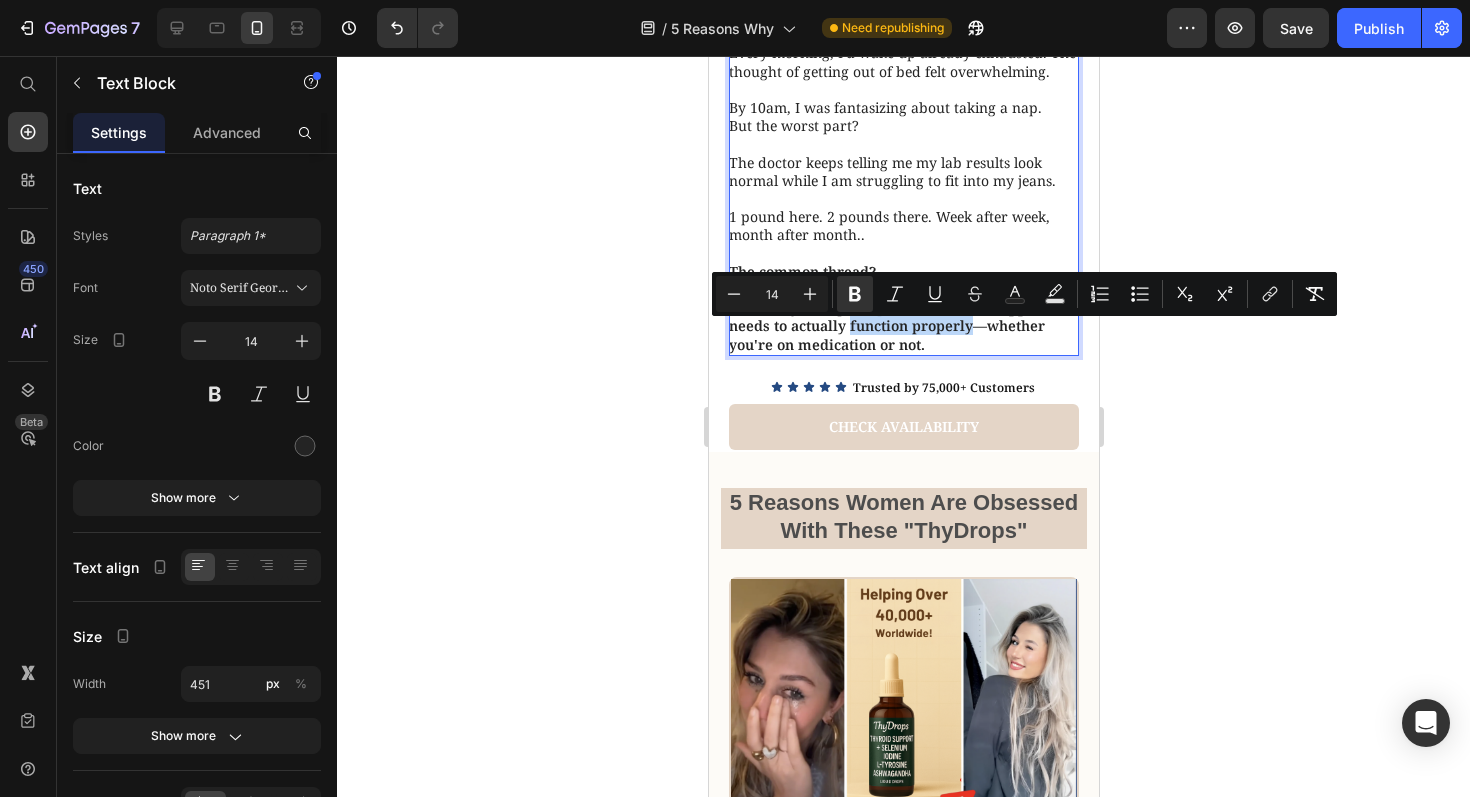 drag, startPoint x: 969, startPoint y: 333, endPoint x: 849, endPoint y: 335, distance: 120.01666 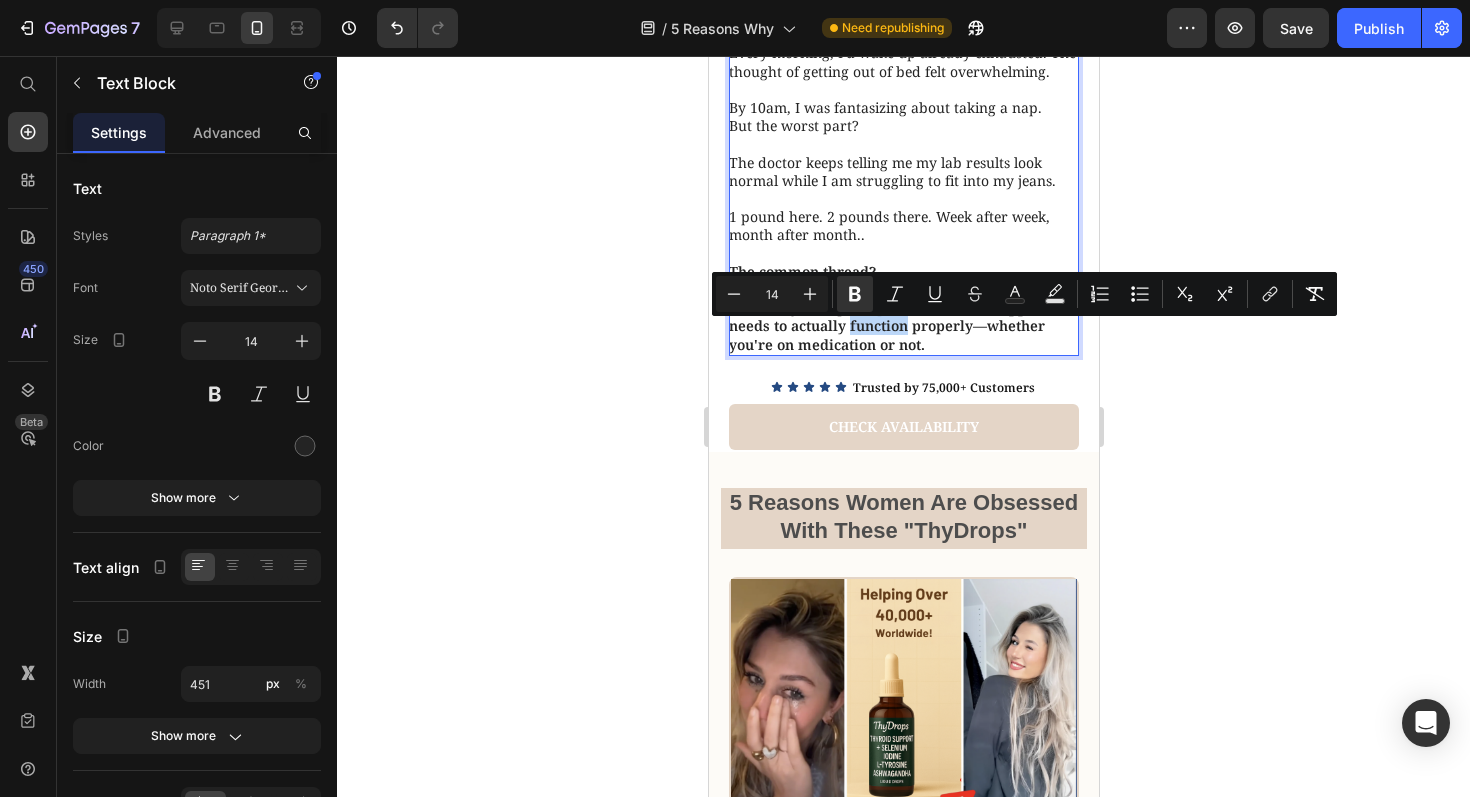 drag, startPoint x: 904, startPoint y: 332, endPoint x: 849, endPoint y: 335, distance: 55.081757 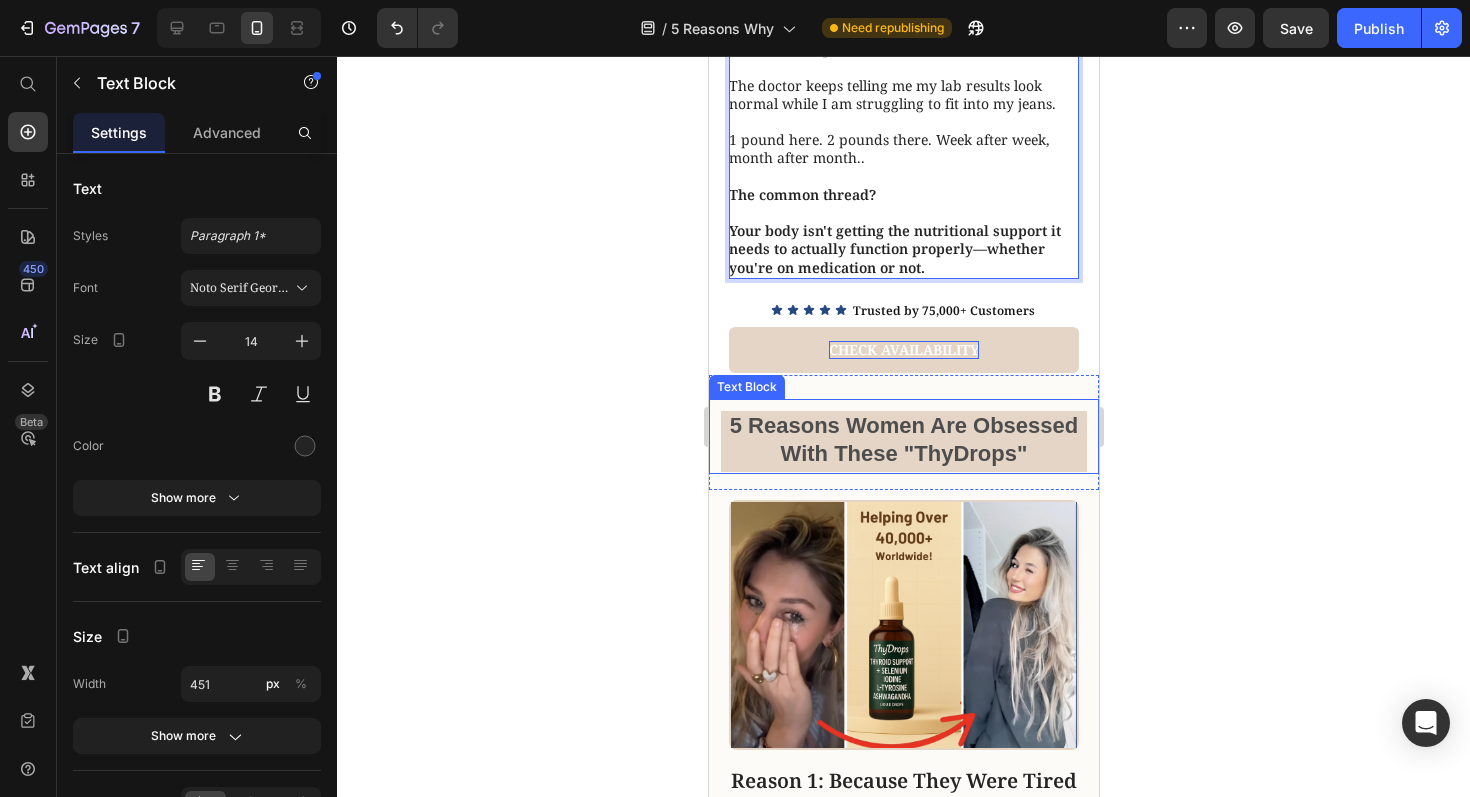 scroll, scrollTop: 971, scrollLeft: 0, axis: vertical 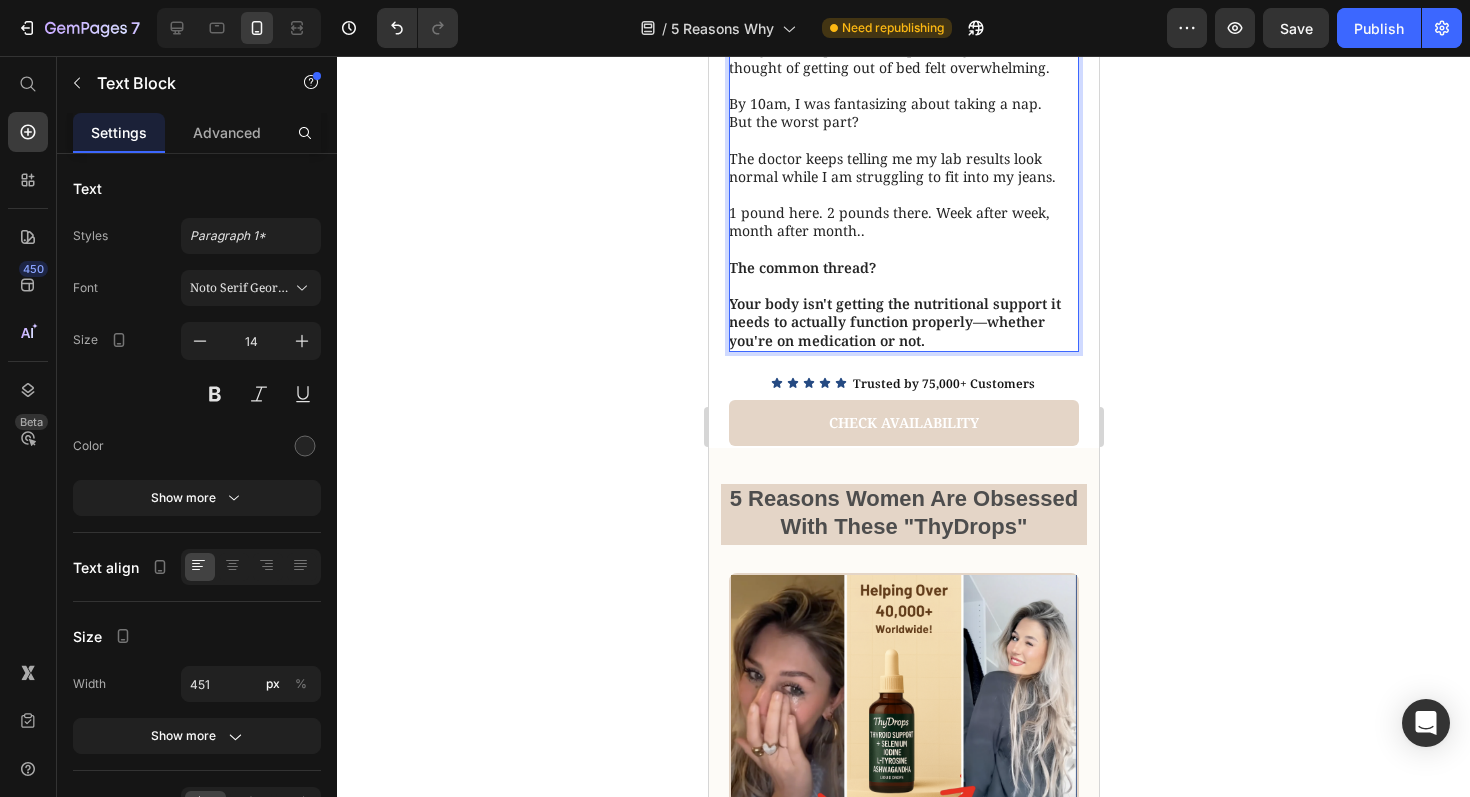 click on "Your body isn't getting the nutritional support it needs to actually function properly—whether you're on medication or not." at bounding box center (894, 321) 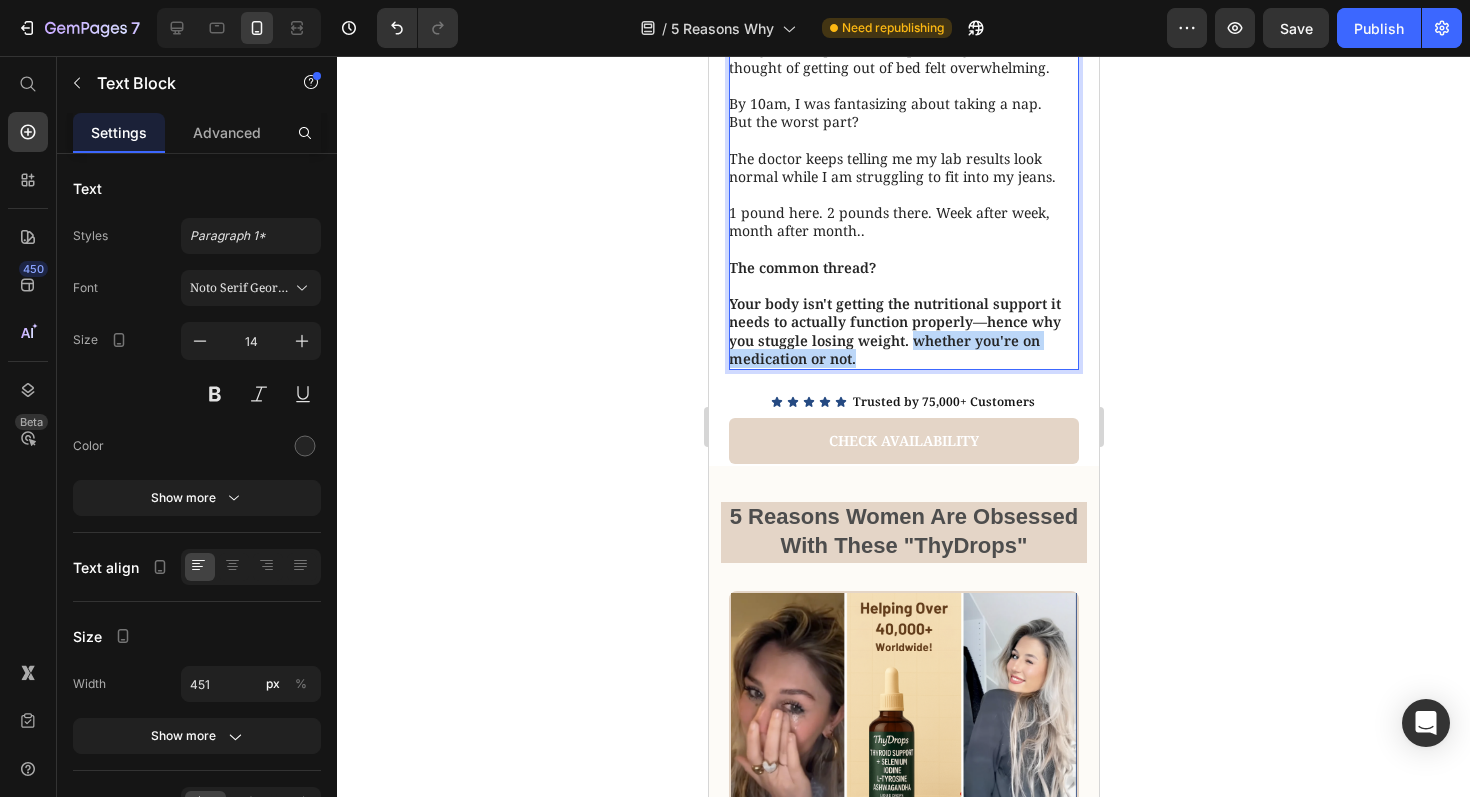 drag, startPoint x: 910, startPoint y: 342, endPoint x: 952, endPoint y: 374, distance: 52.801514 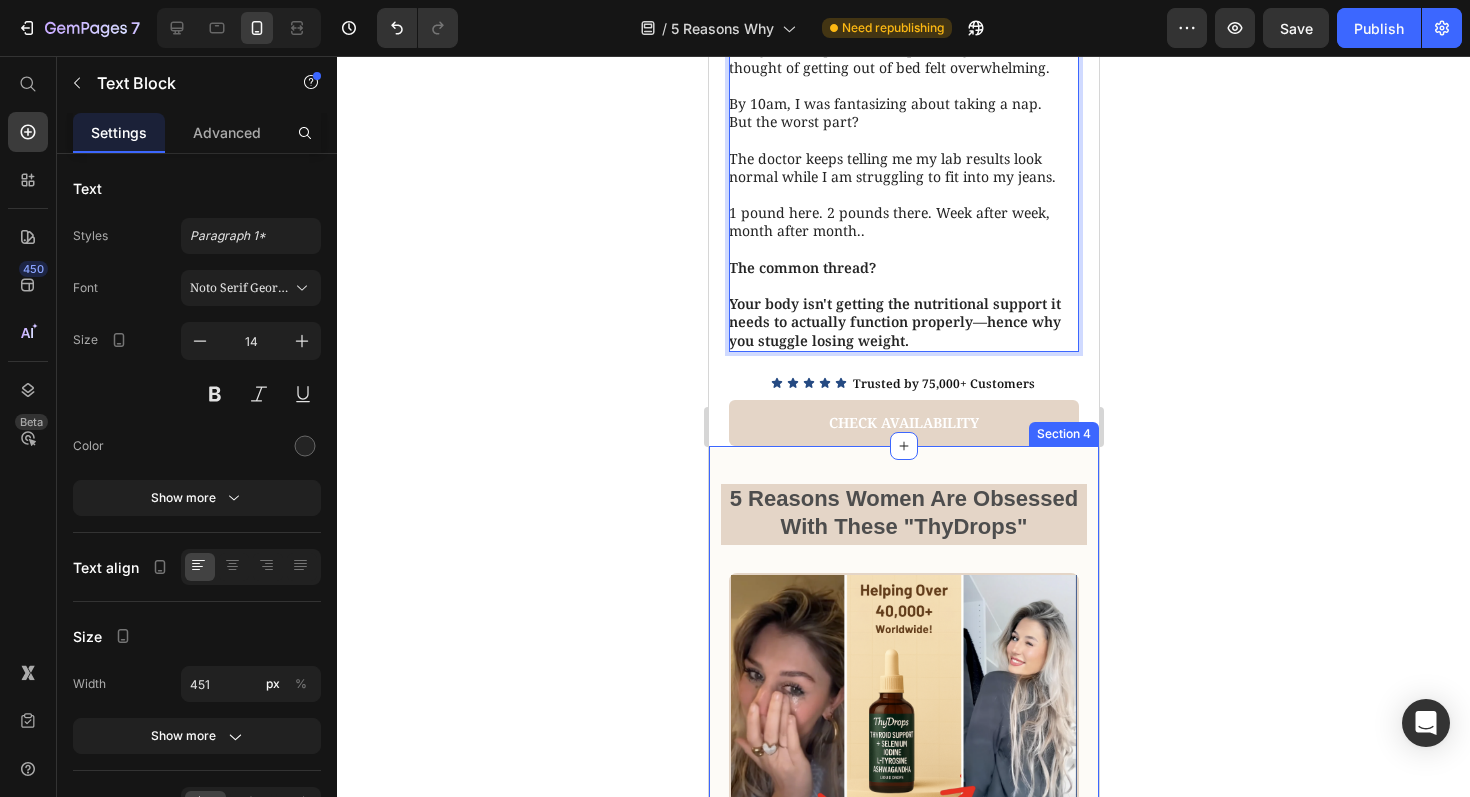 scroll, scrollTop: 975, scrollLeft: 0, axis: vertical 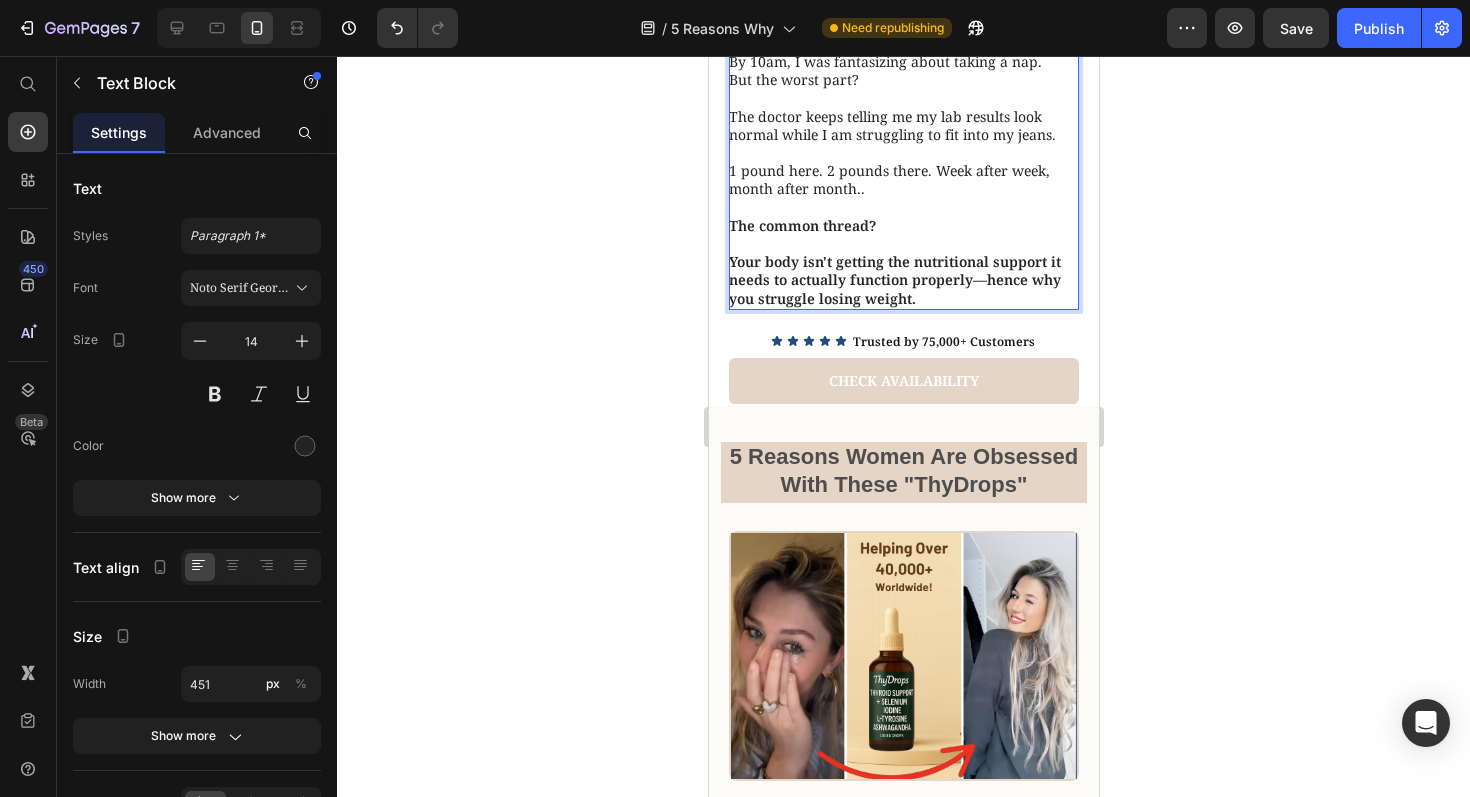 click on "Your body isn't getting the nutritional support it needs to actually function properly—hence why you struggle losing weight." at bounding box center [902, 280] 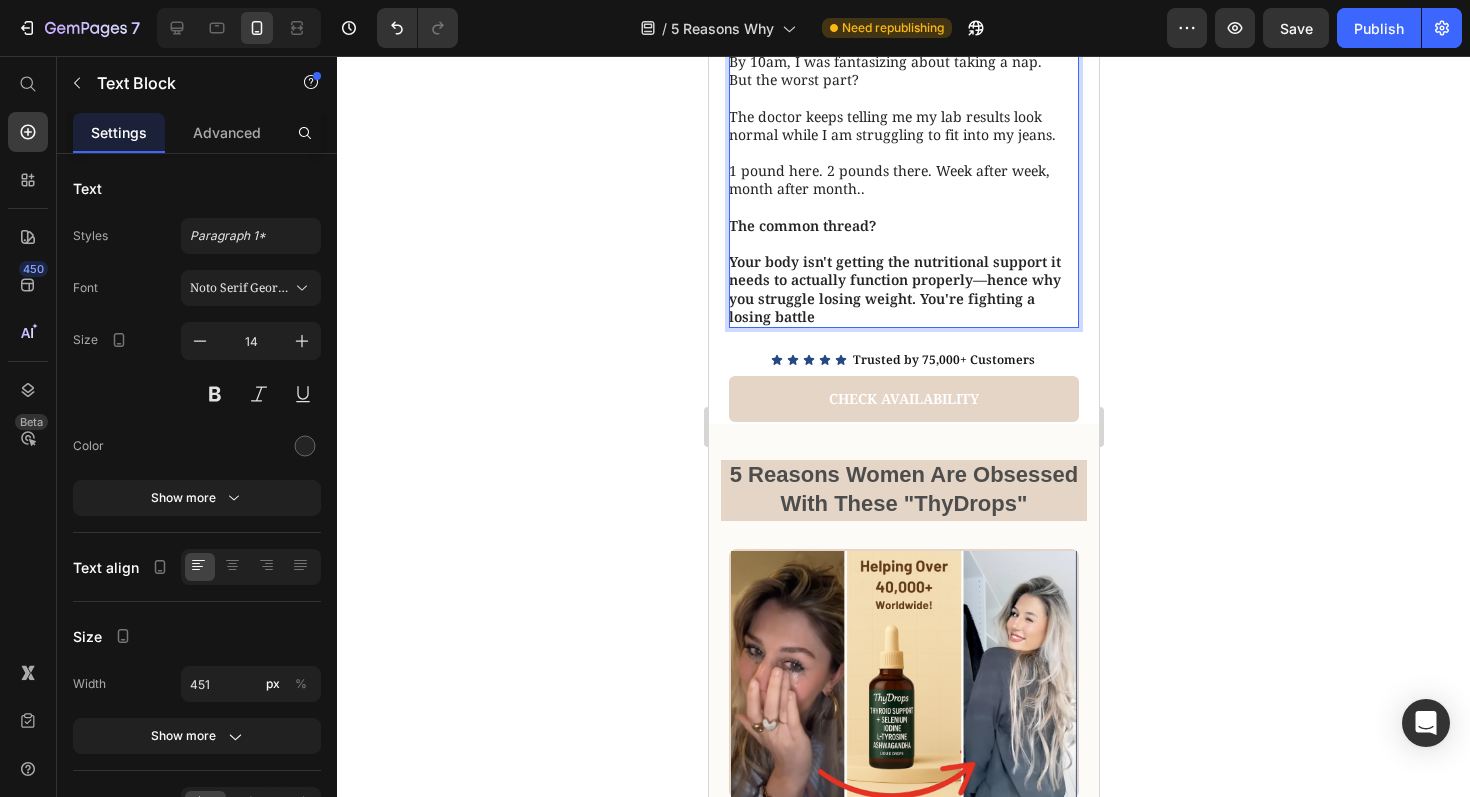 click on "Your body isn't getting the nutritional support it needs to actually function properly—hence why you struggle losing weight. You're fighting a losing battle" at bounding box center (902, 289) 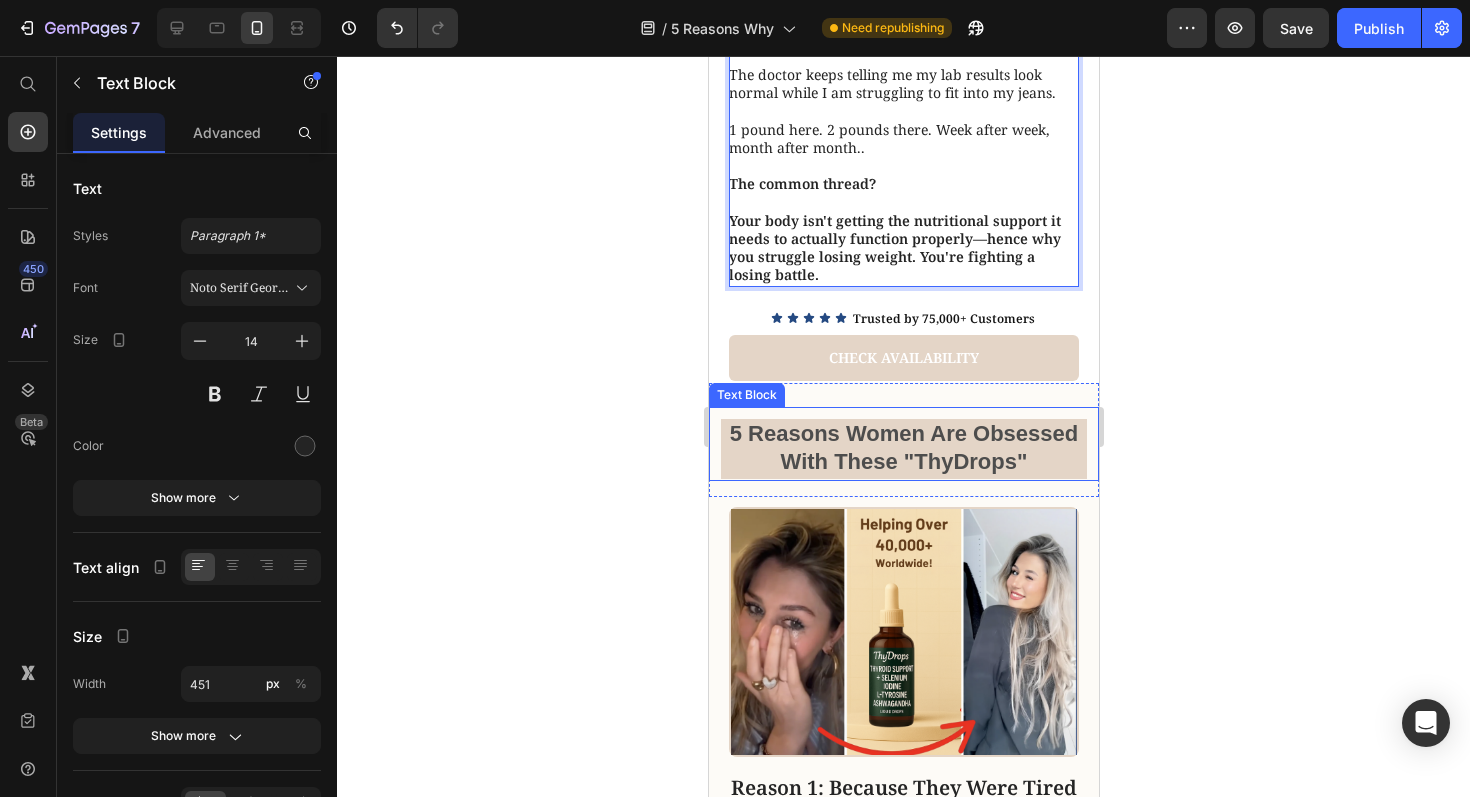 scroll, scrollTop: 992, scrollLeft: 0, axis: vertical 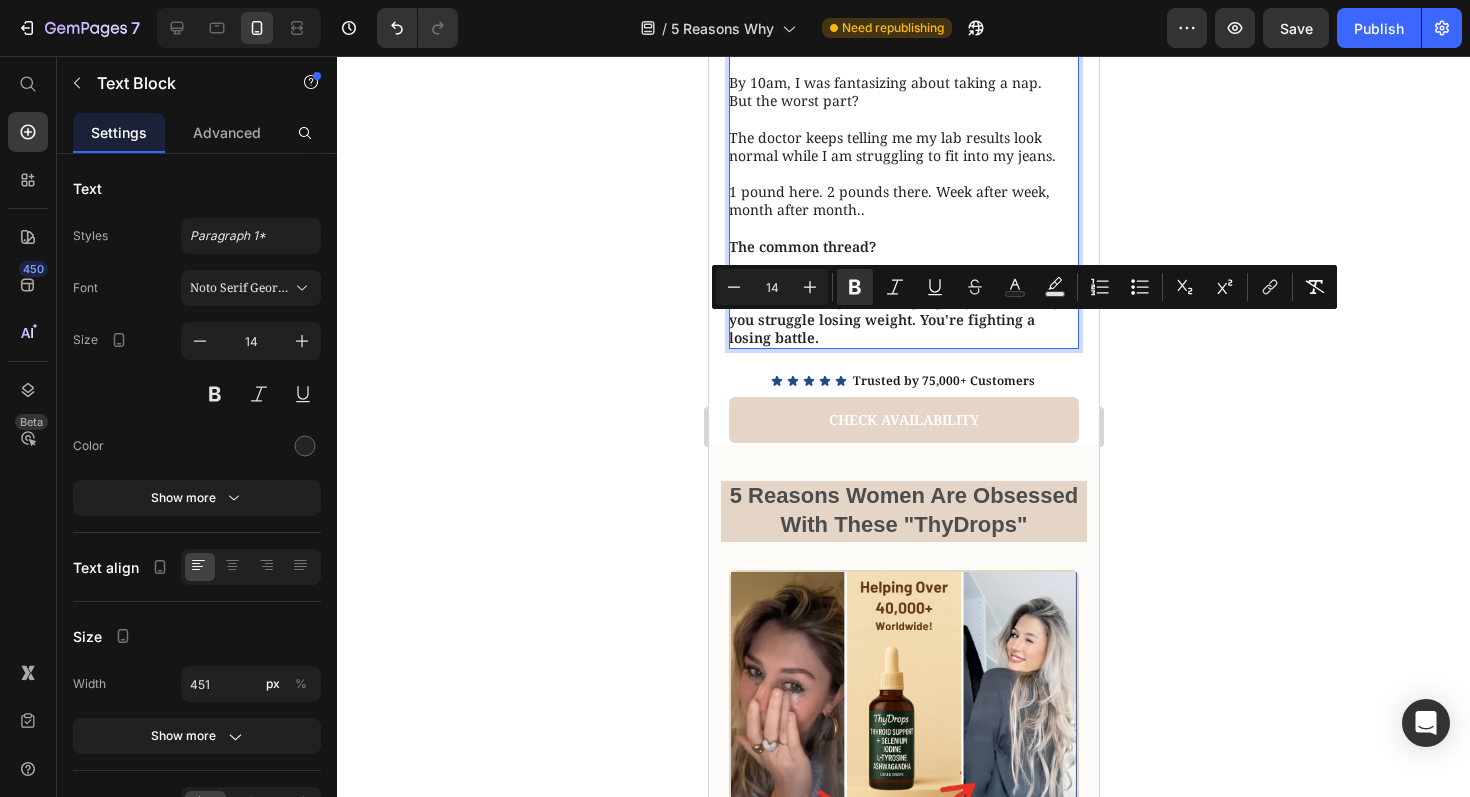 drag, startPoint x: 920, startPoint y: 328, endPoint x: 1015, endPoint y: 338, distance: 95.524864 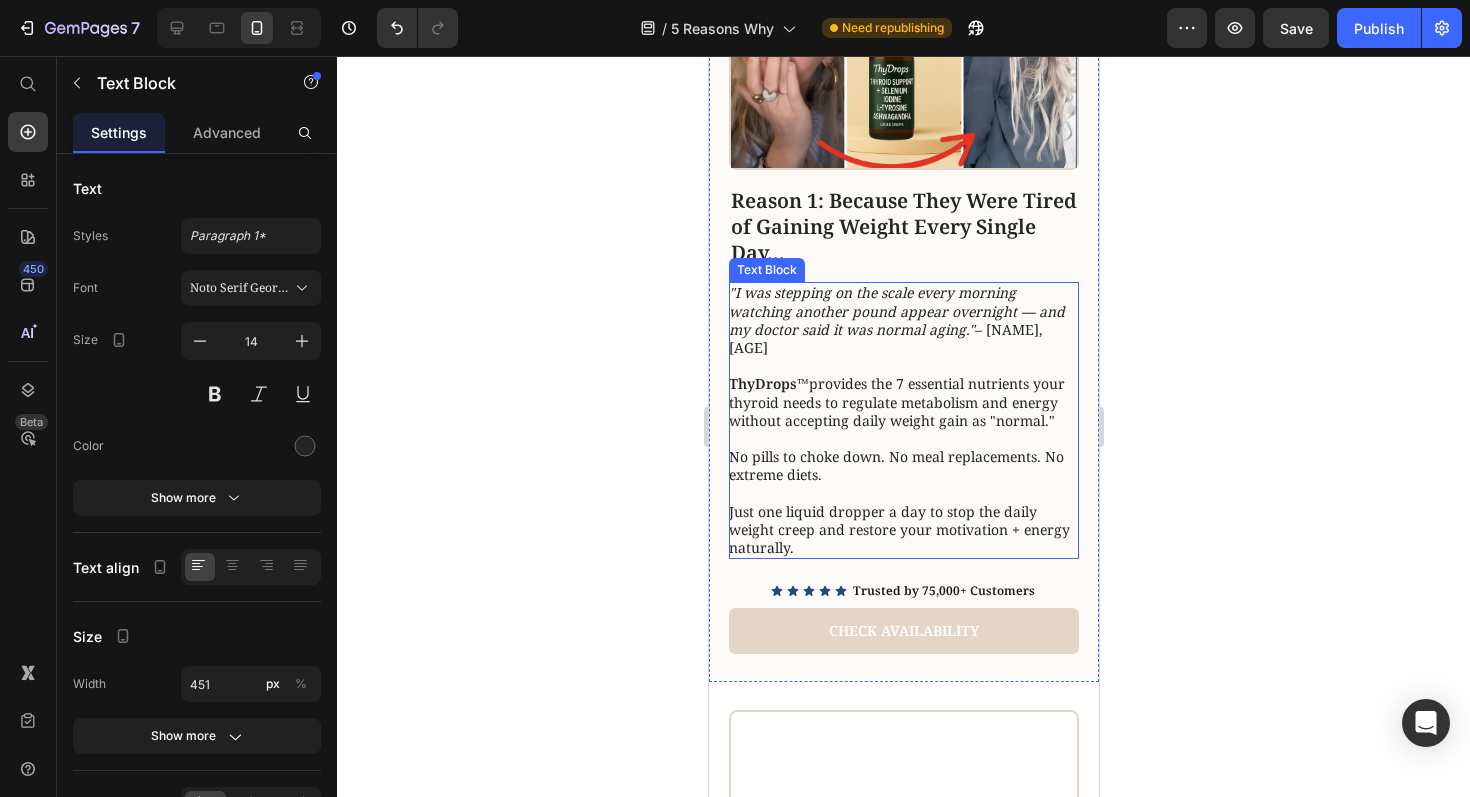scroll, scrollTop: 1647, scrollLeft: 0, axis: vertical 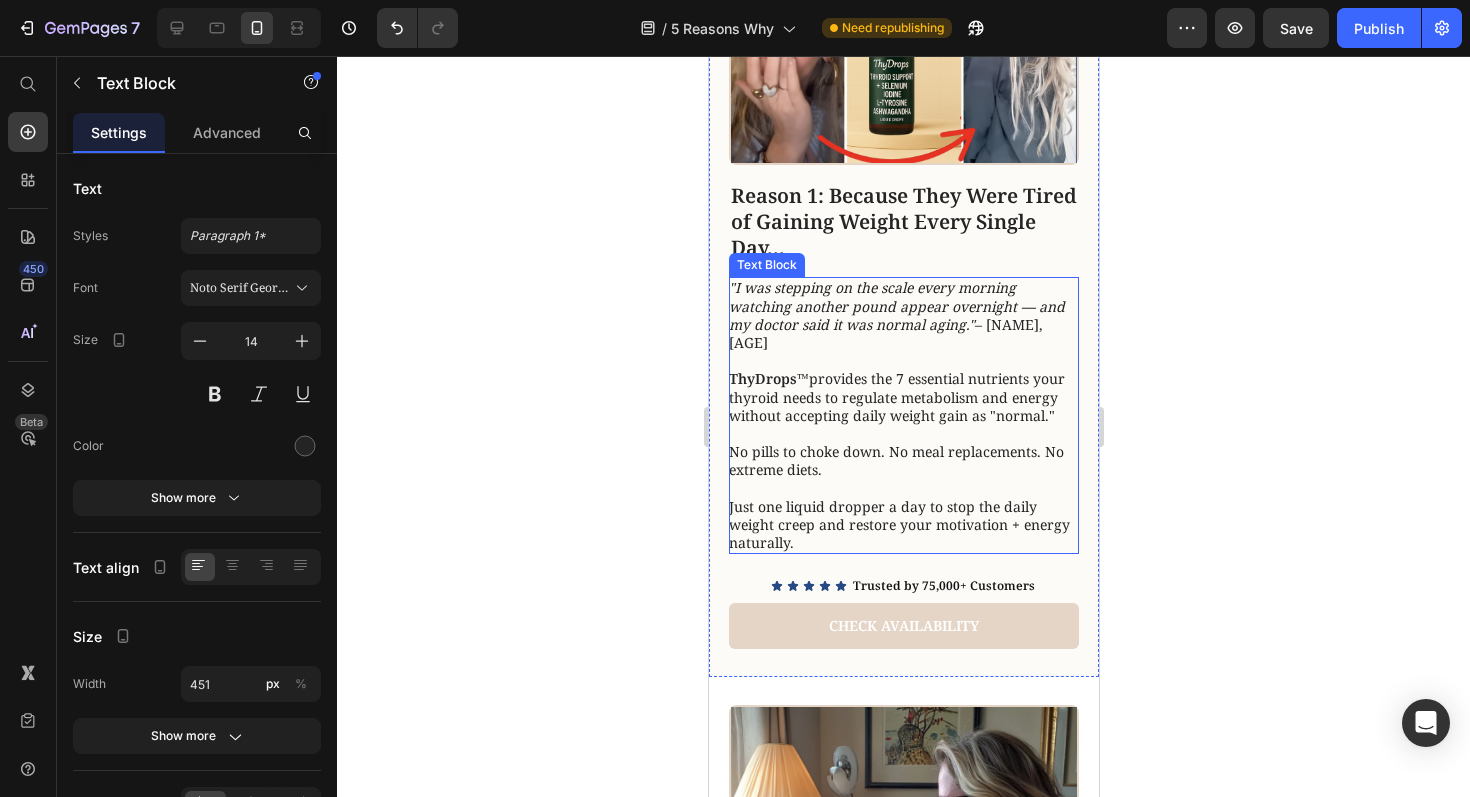 click on "ThyDrops™  provides the [NUMBER] essential nutrients your thyroid needs to regulate metabolism and energy without accepting daily weight gain as "normal."" at bounding box center [902, 397] 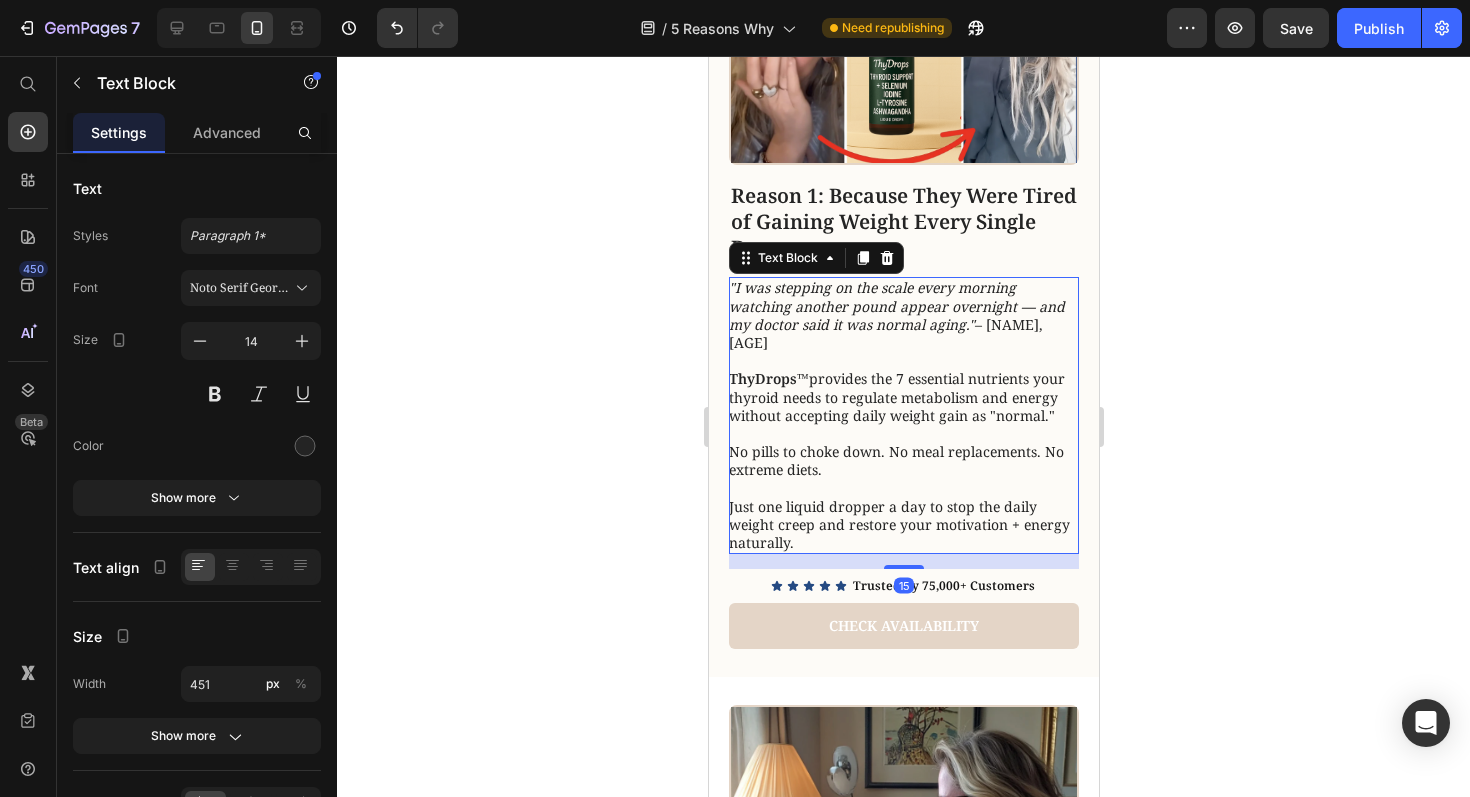 click on "ThyDrops™  provides the [NUMBER] essential nutrients your thyroid needs to regulate metabolism and energy without accepting daily weight gain as "normal."" at bounding box center (902, 397) 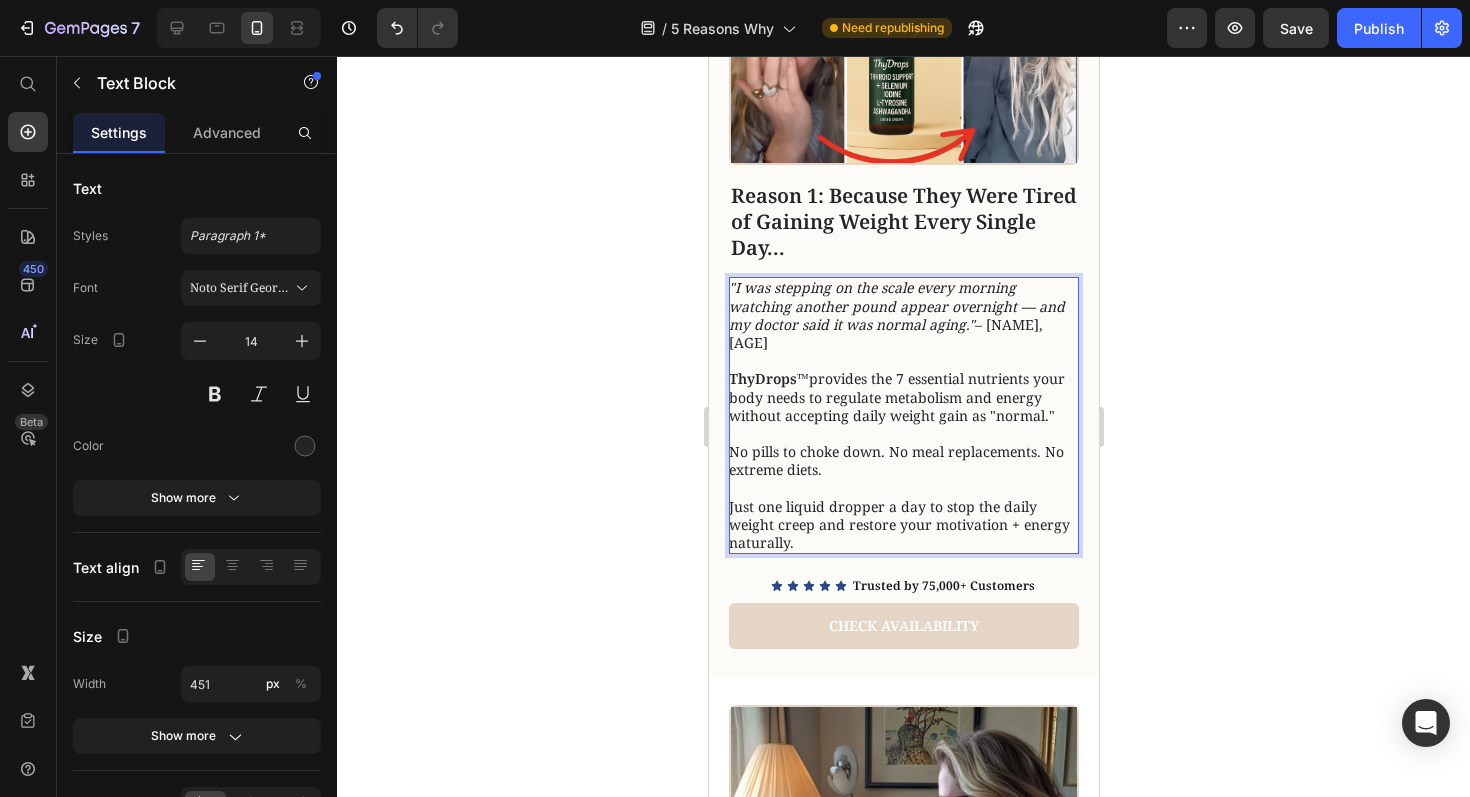 click on "No pills to choke down. No meal replacements. No extreme diets." at bounding box center [902, 461] 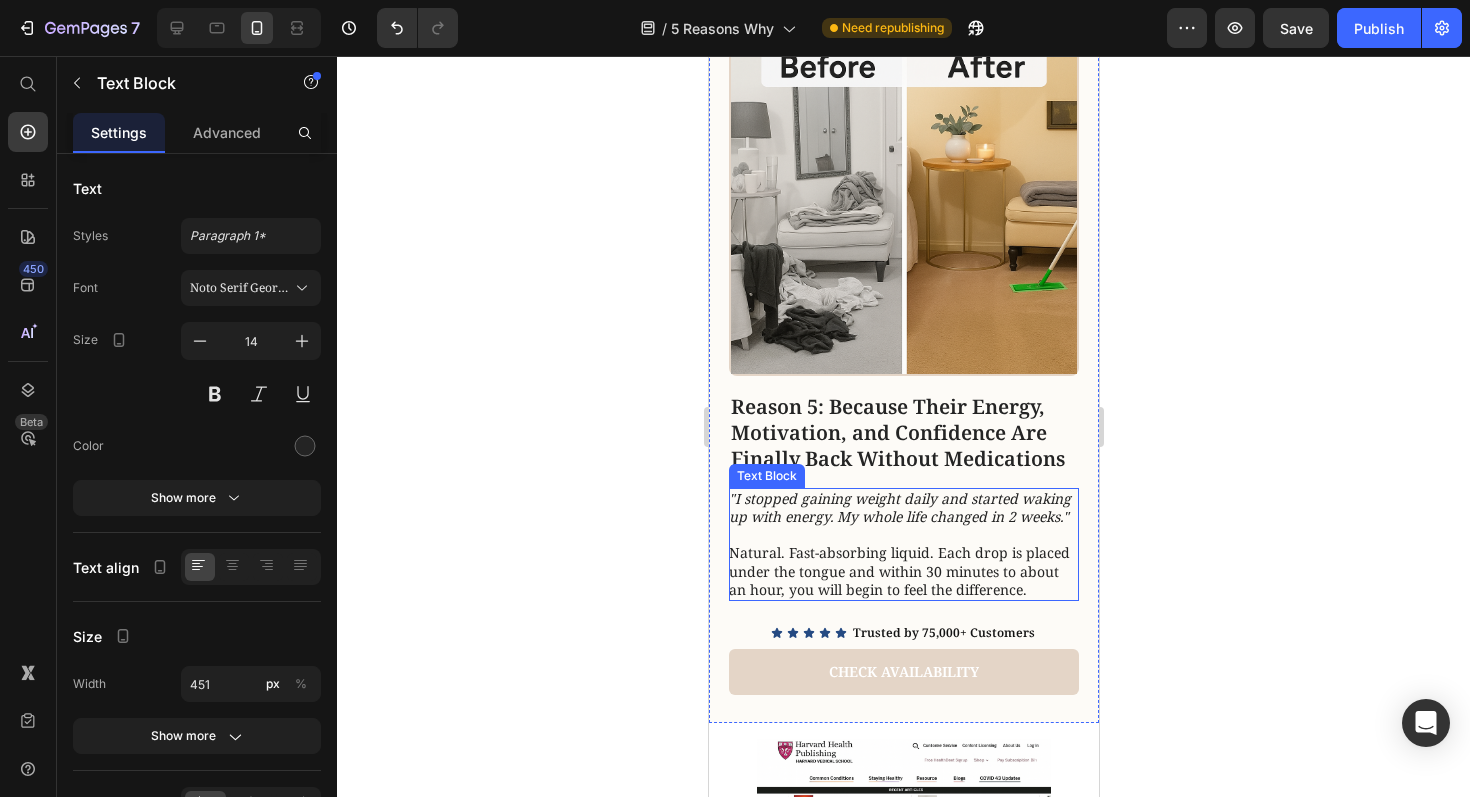 scroll, scrollTop: 4929, scrollLeft: 0, axis: vertical 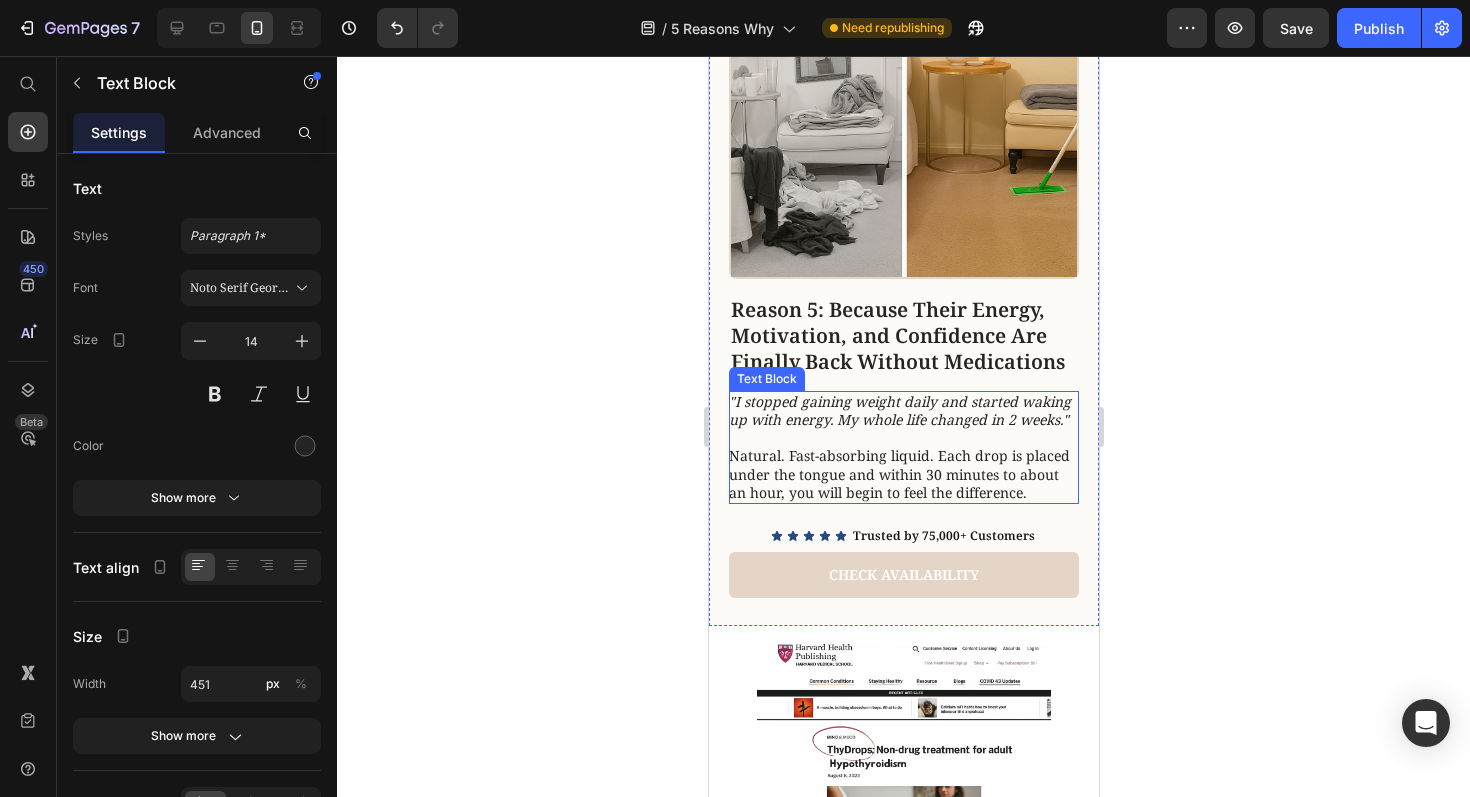 click on "Natural. Fast-absorbing liquid. Each drop is placed under the tongue and within 30 minutes to about an hour, you will begin to feel the difference." at bounding box center (902, 474) 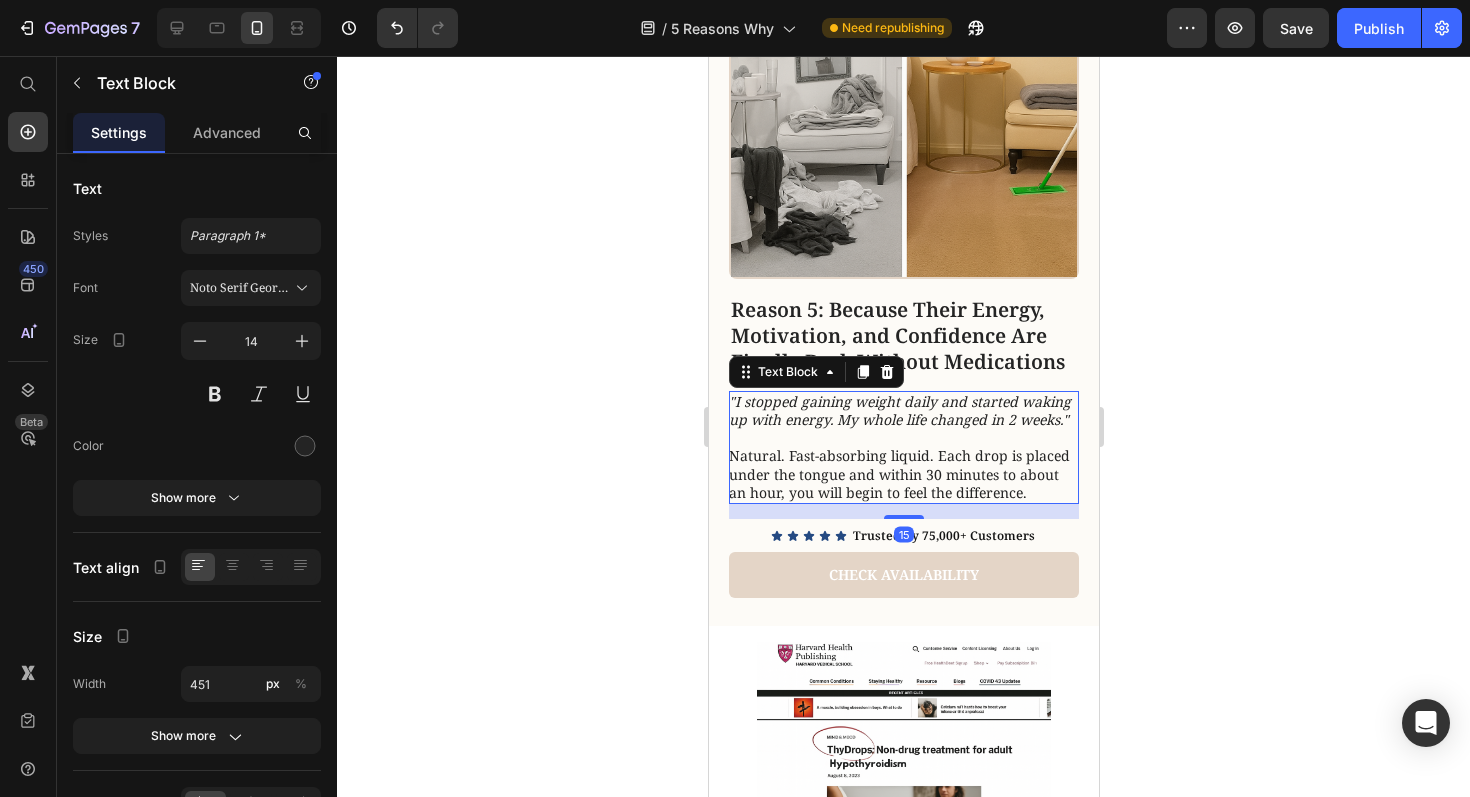 click on "Natural. Fast-absorbing liquid. Each drop is placed under the tongue and within 30 minutes to about an hour, you will begin to feel the difference." at bounding box center [902, 474] 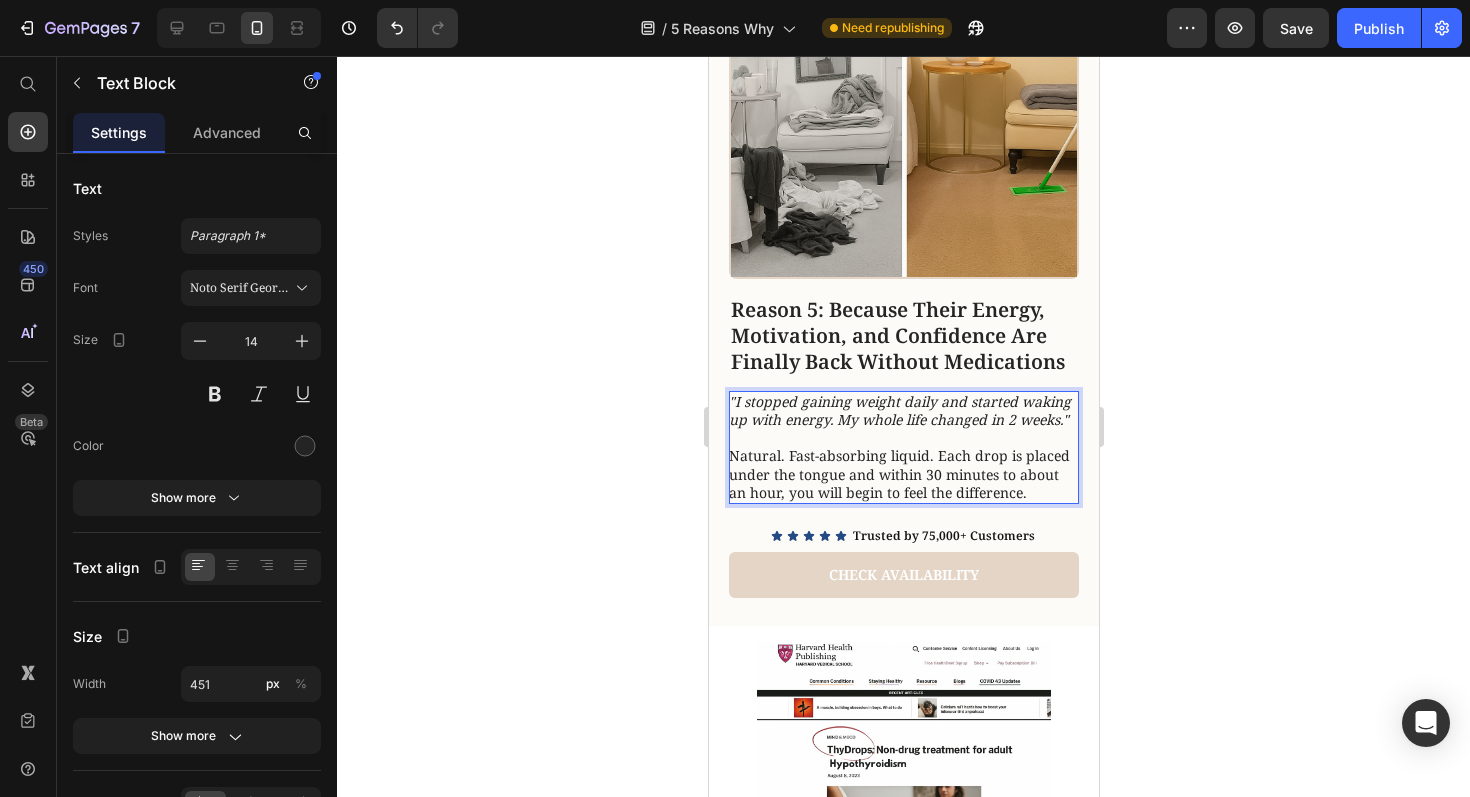 drag, startPoint x: 818, startPoint y: 554, endPoint x: 885, endPoint y: 532, distance: 70.5195 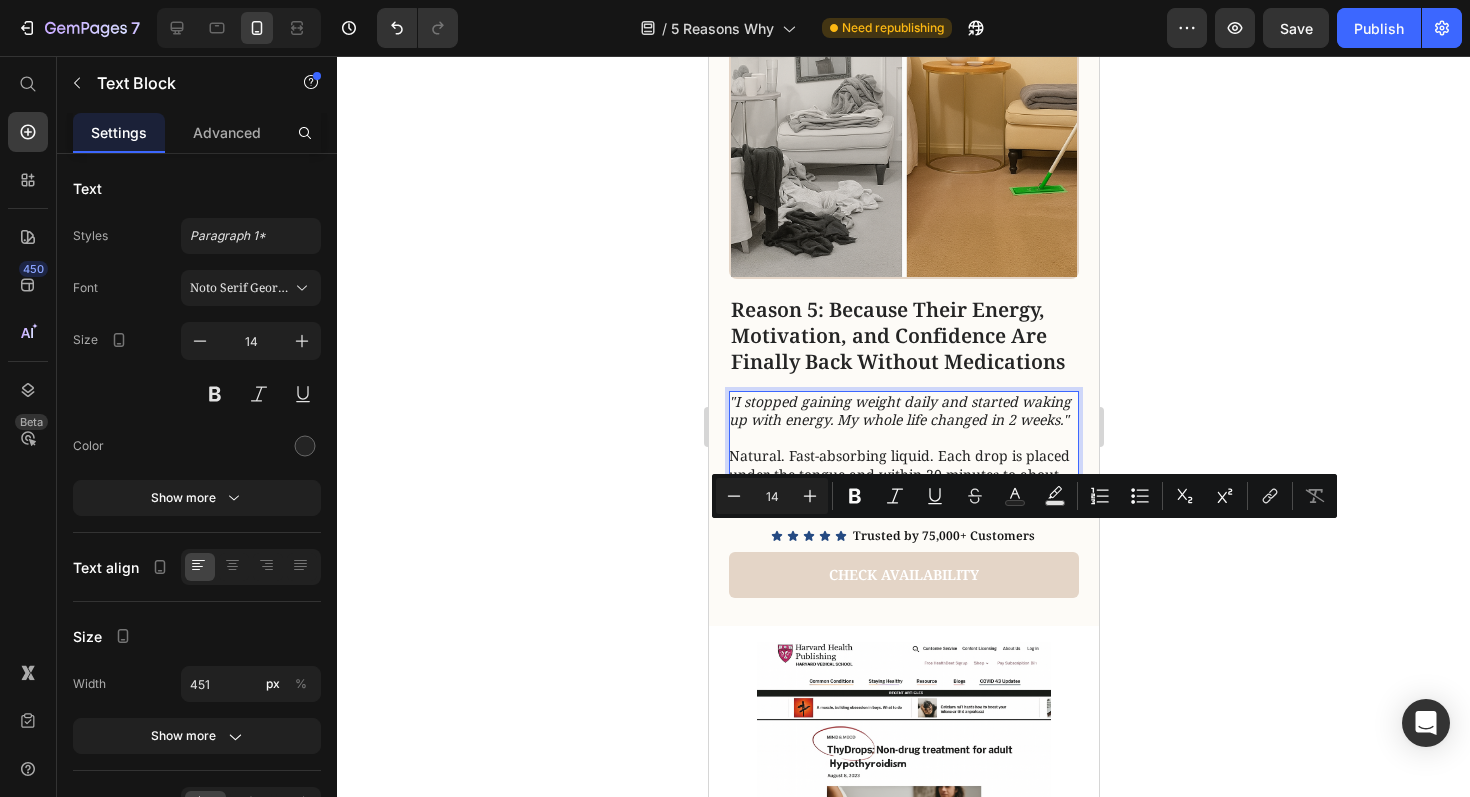 click on "Natural. Fast-absorbing liquid. Each drop is placed under the tongue and within 30 minutes to about an hour, you will begin to feel the difference." at bounding box center (902, 474) 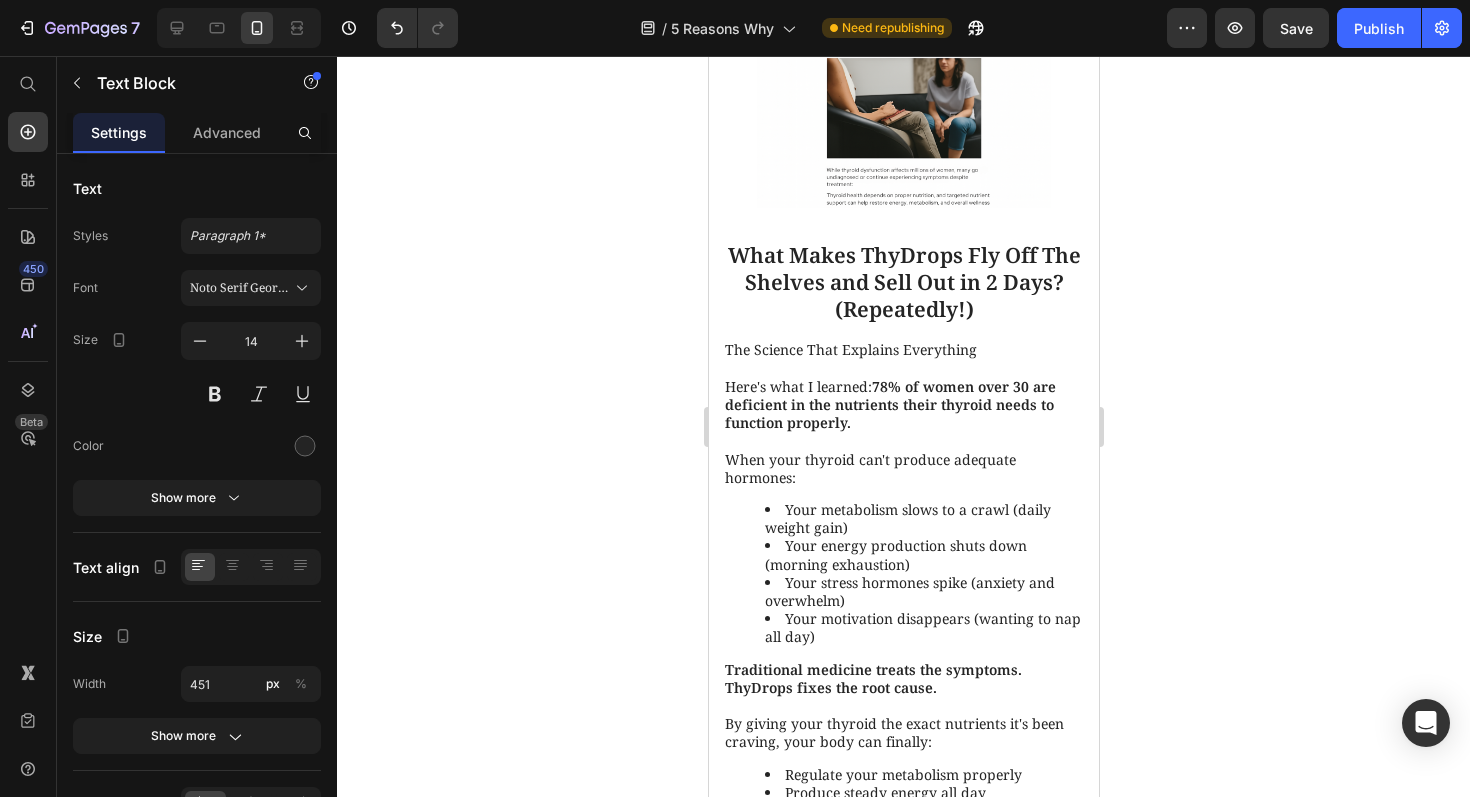 scroll, scrollTop: 4870, scrollLeft: 0, axis: vertical 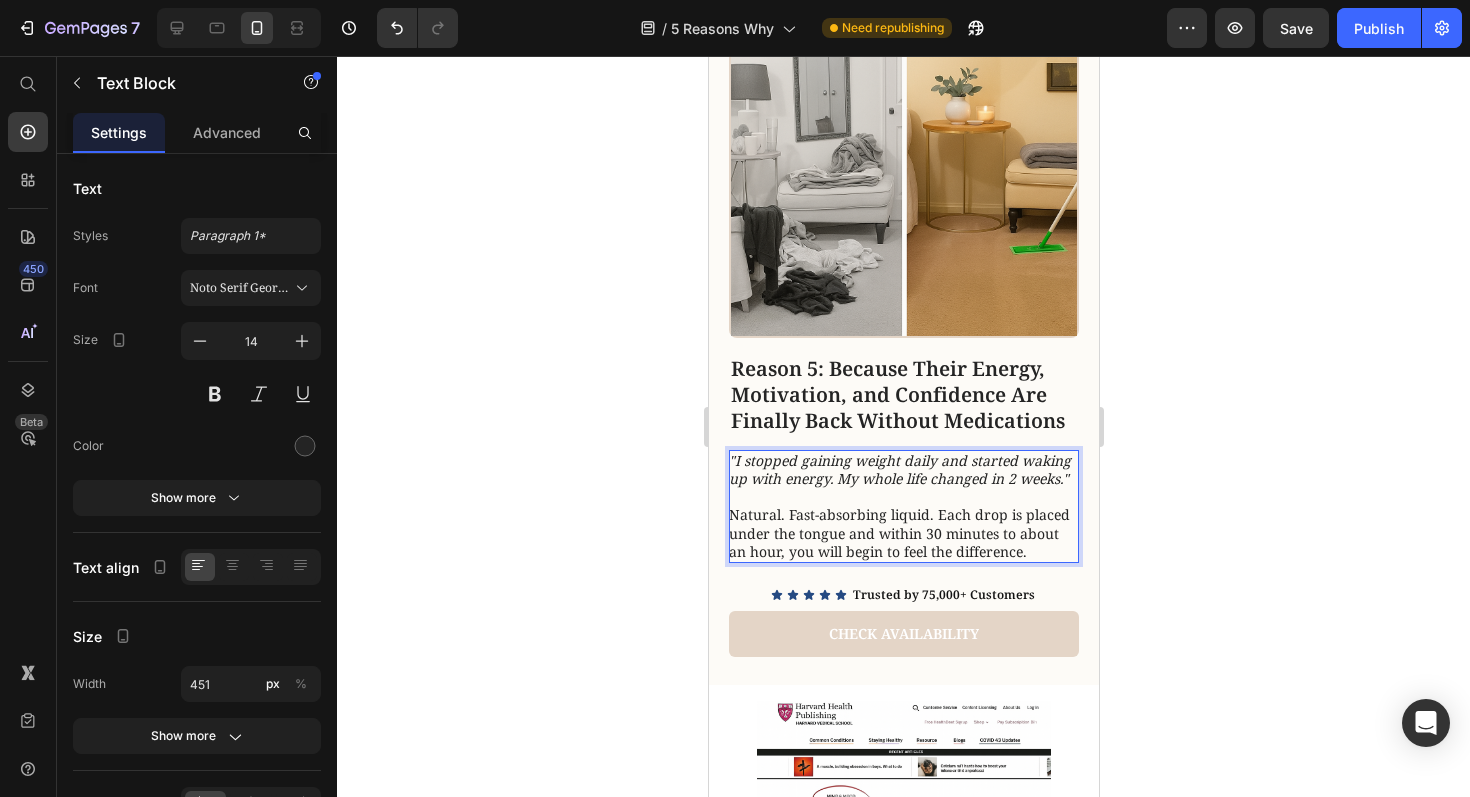 click on "Natural. Fast-absorbing liquid. Each drop is placed under the tongue and within 30 minutes to about an hour, you will begin to feel the difference." at bounding box center [902, 533] 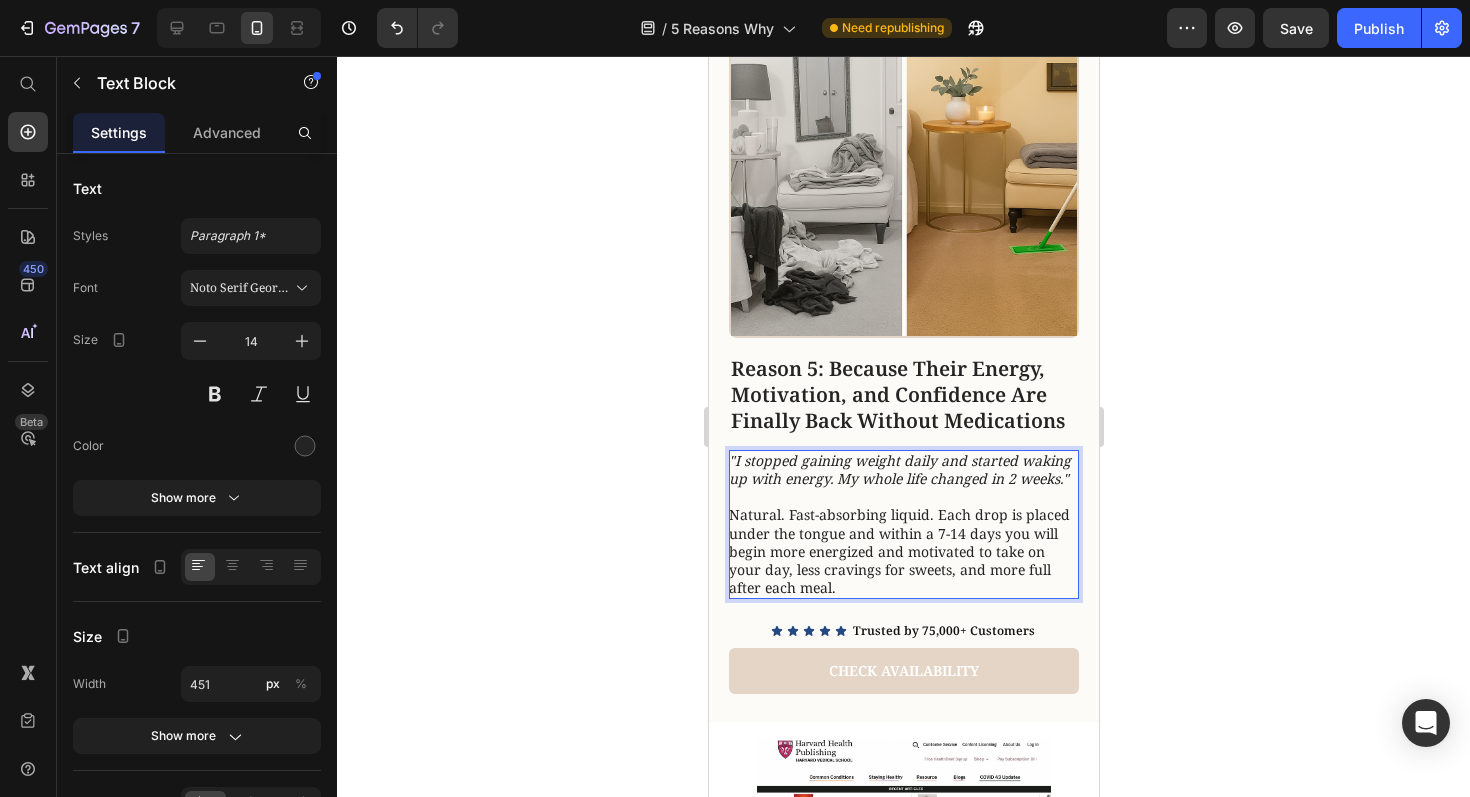 click on "Natural. Fast-absorbing liquid. Each drop is placed under the tongue and within a 7-14 days you will begin more energized and motivated to take on your day, less cravings for sweets, and more full after each meal." at bounding box center (902, 551) 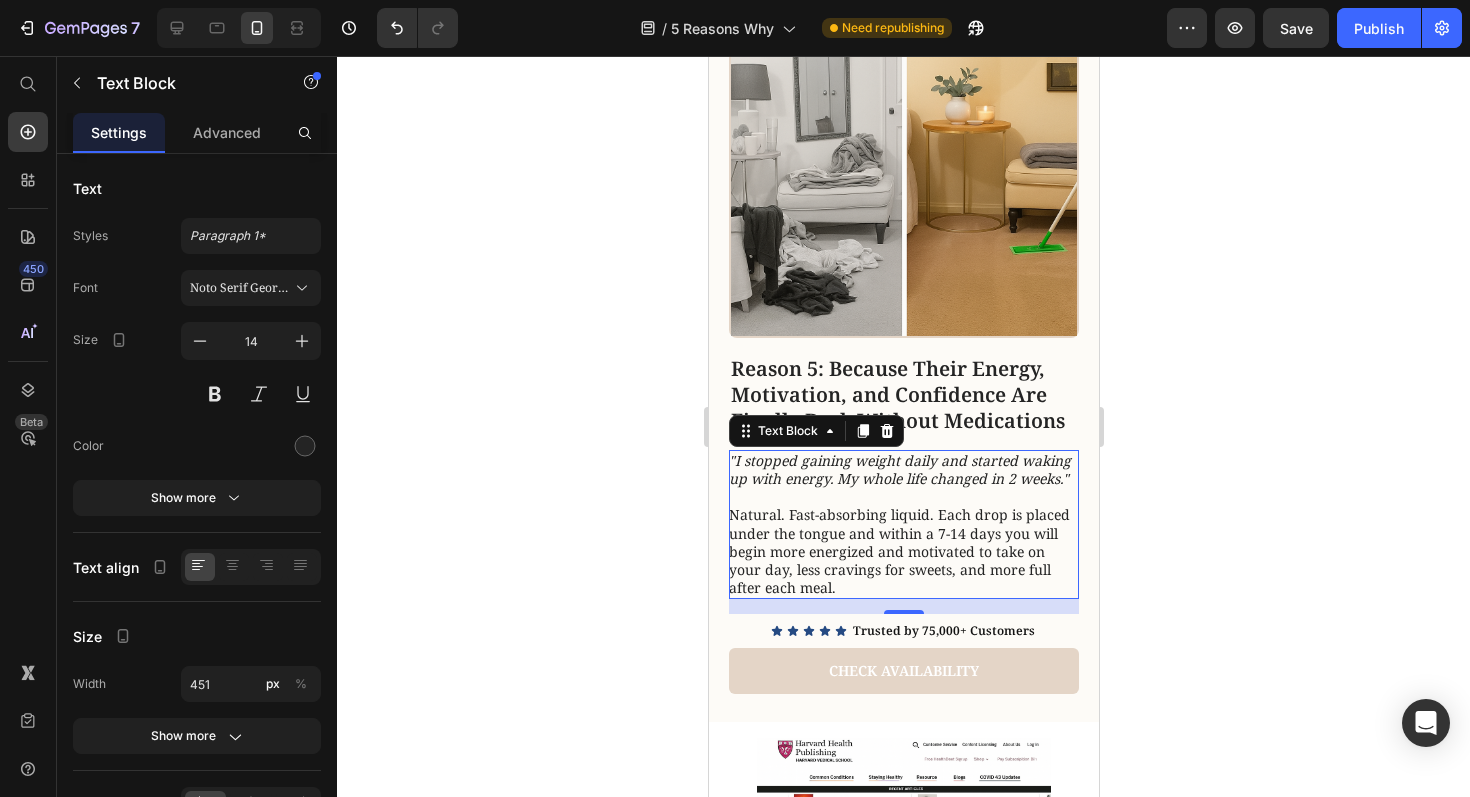 click 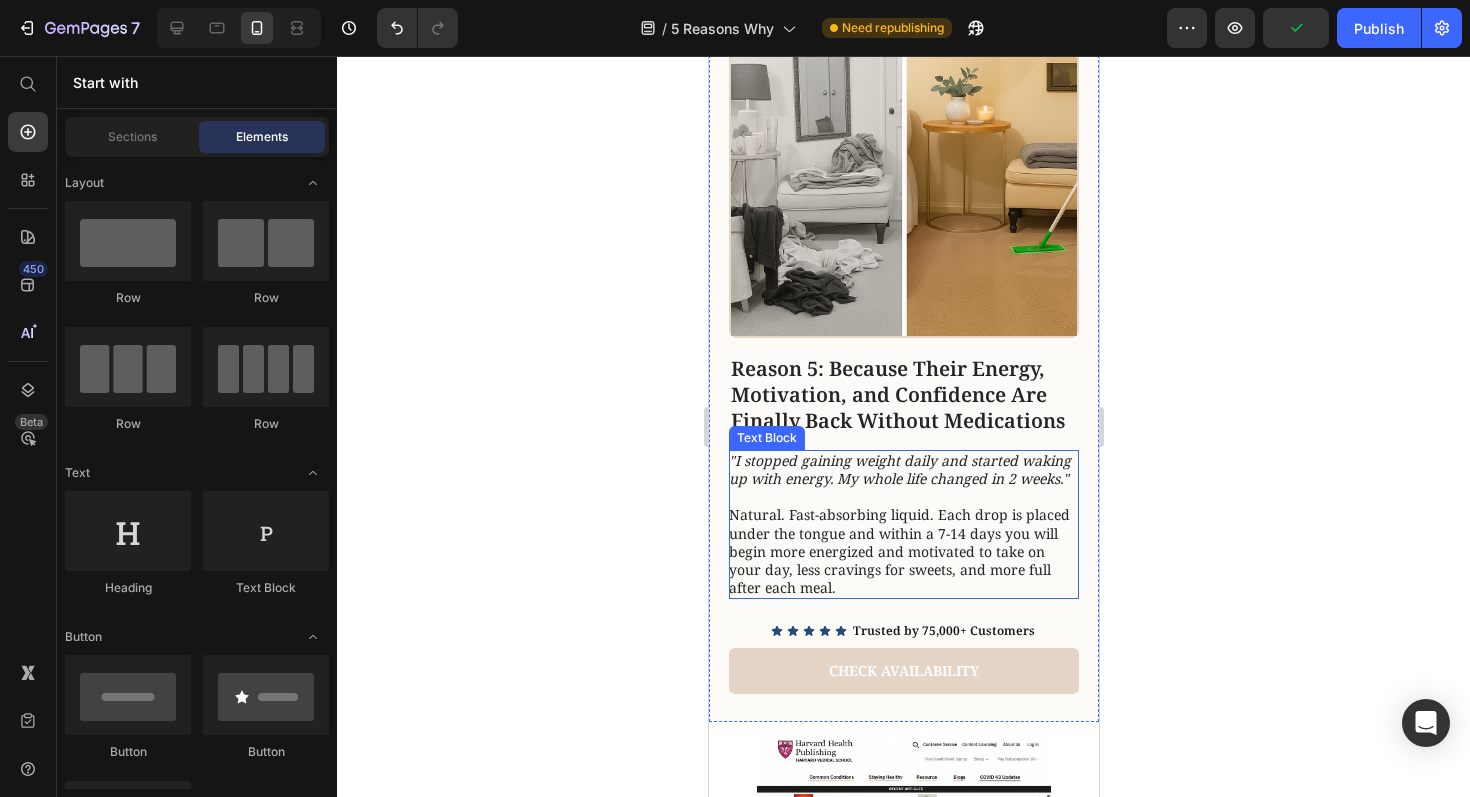 click on "Natural. Fast-absorbing liquid. Each drop is placed under the tongue and within a 7-14 days you will begin more energized and motivated to take on your day, less cravings for sweets, and more full after each meal." at bounding box center [902, 551] 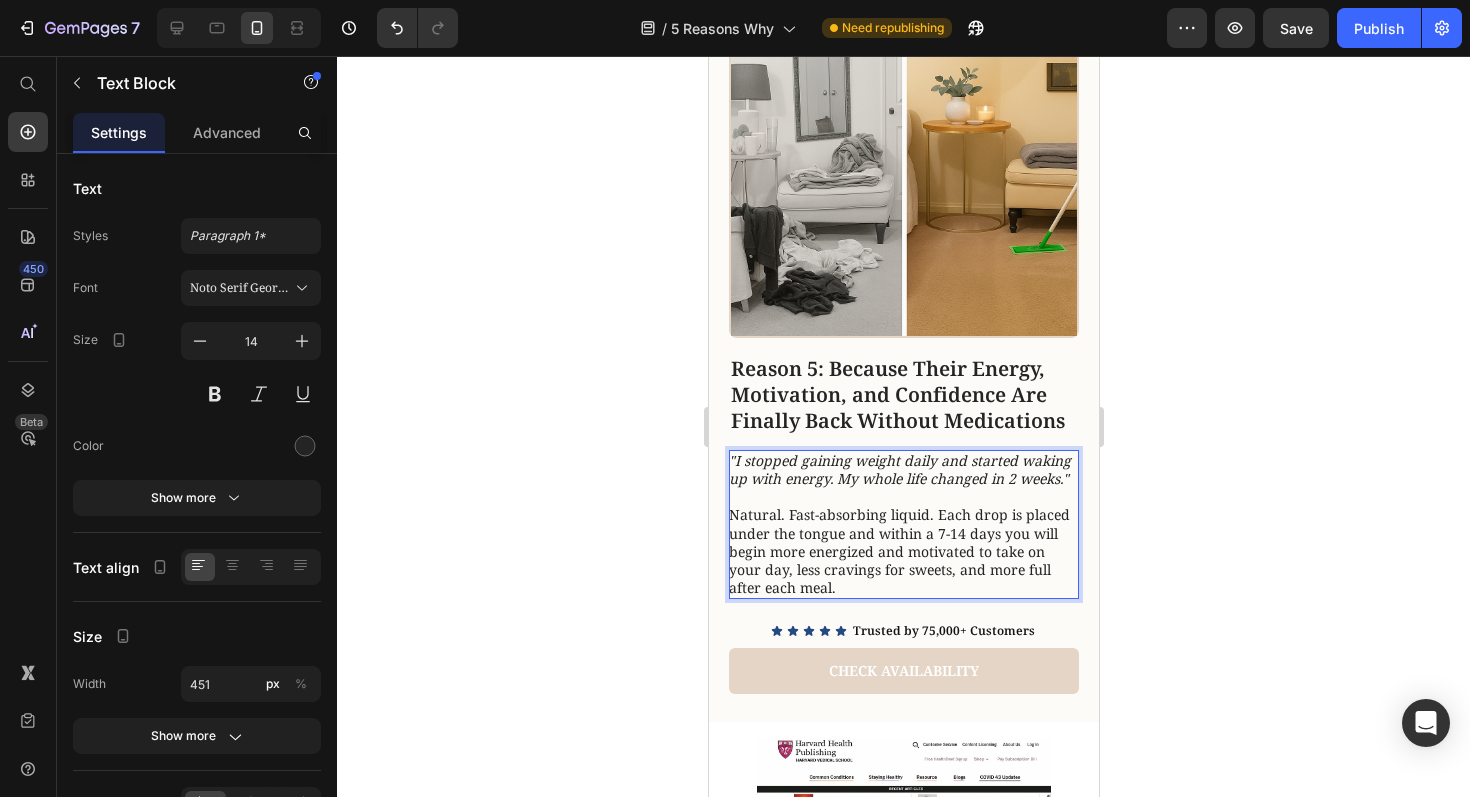 click 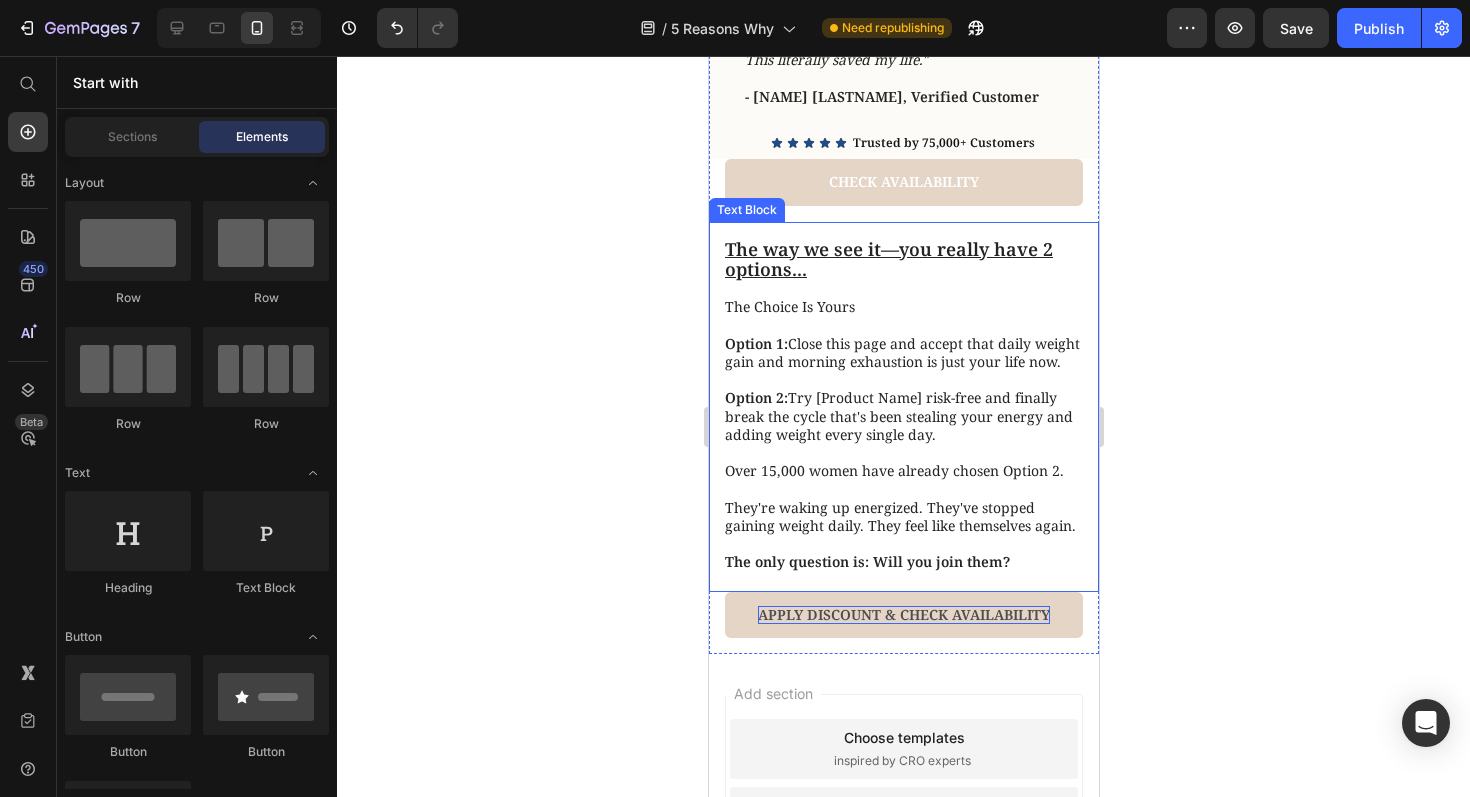 scroll, scrollTop: 9062, scrollLeft: 0, axis: vertical 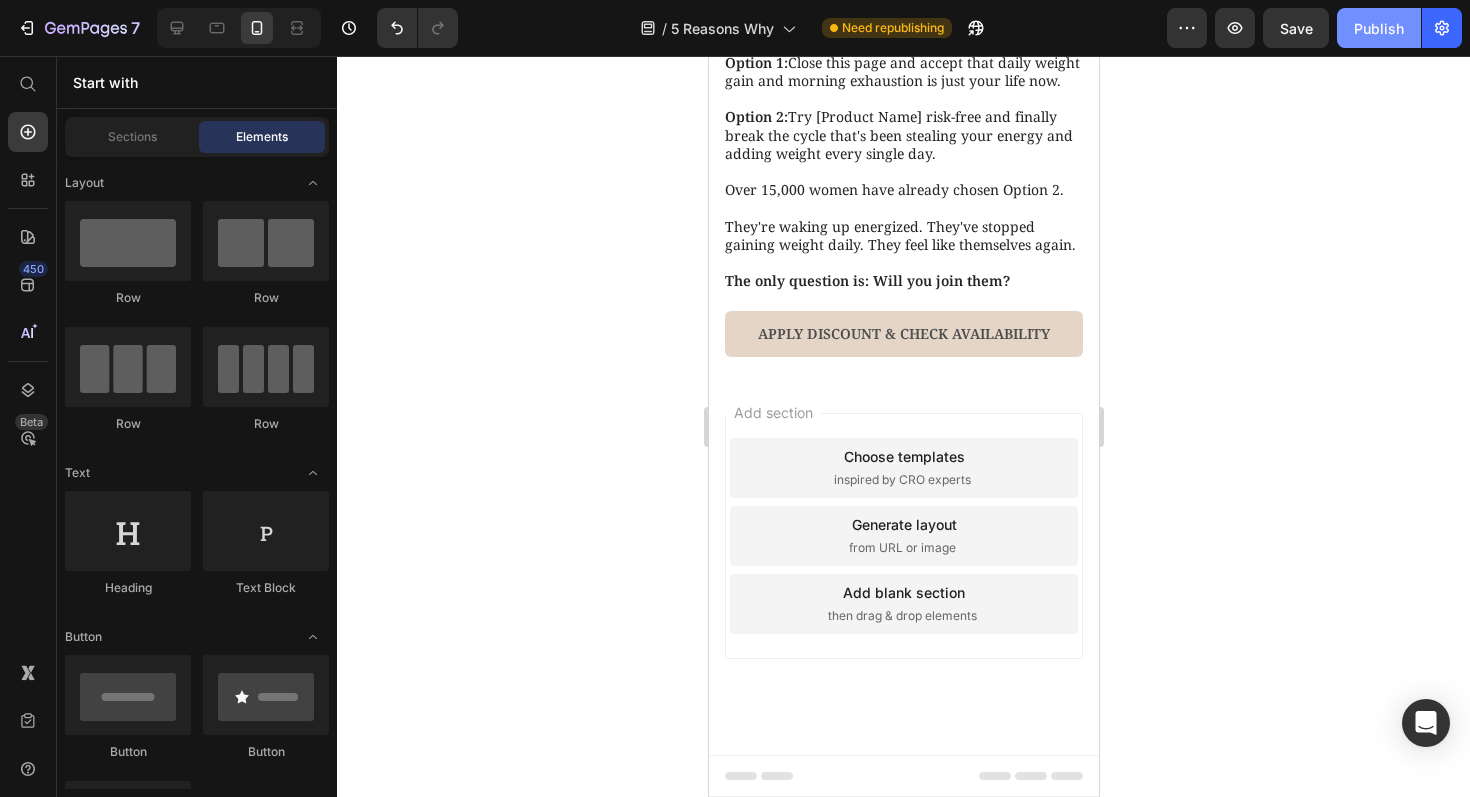 click on "Publish" at bounding box center (1379, 28) 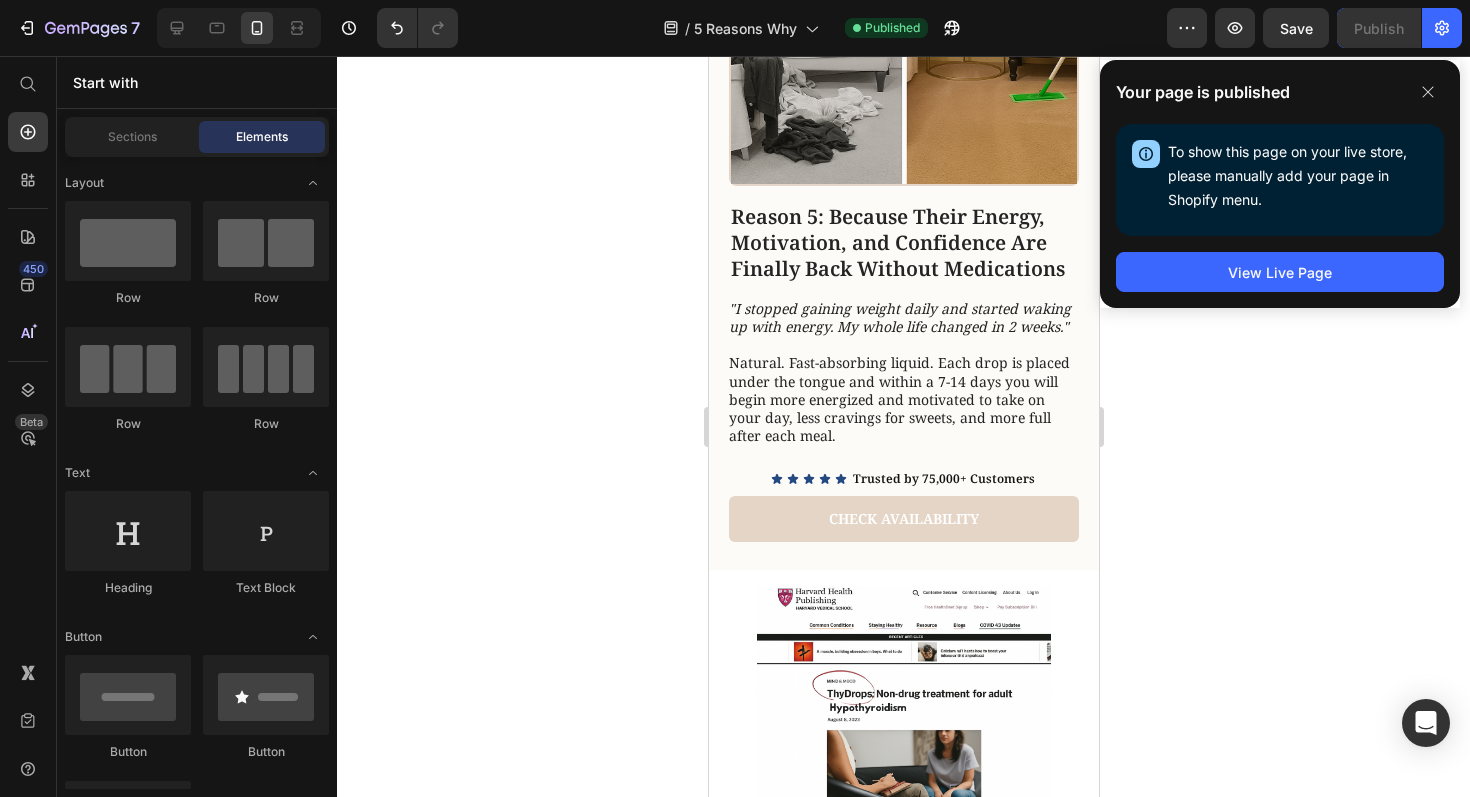scroll, scrollTop: 5187, scrollLeft: 0, axis: vertical 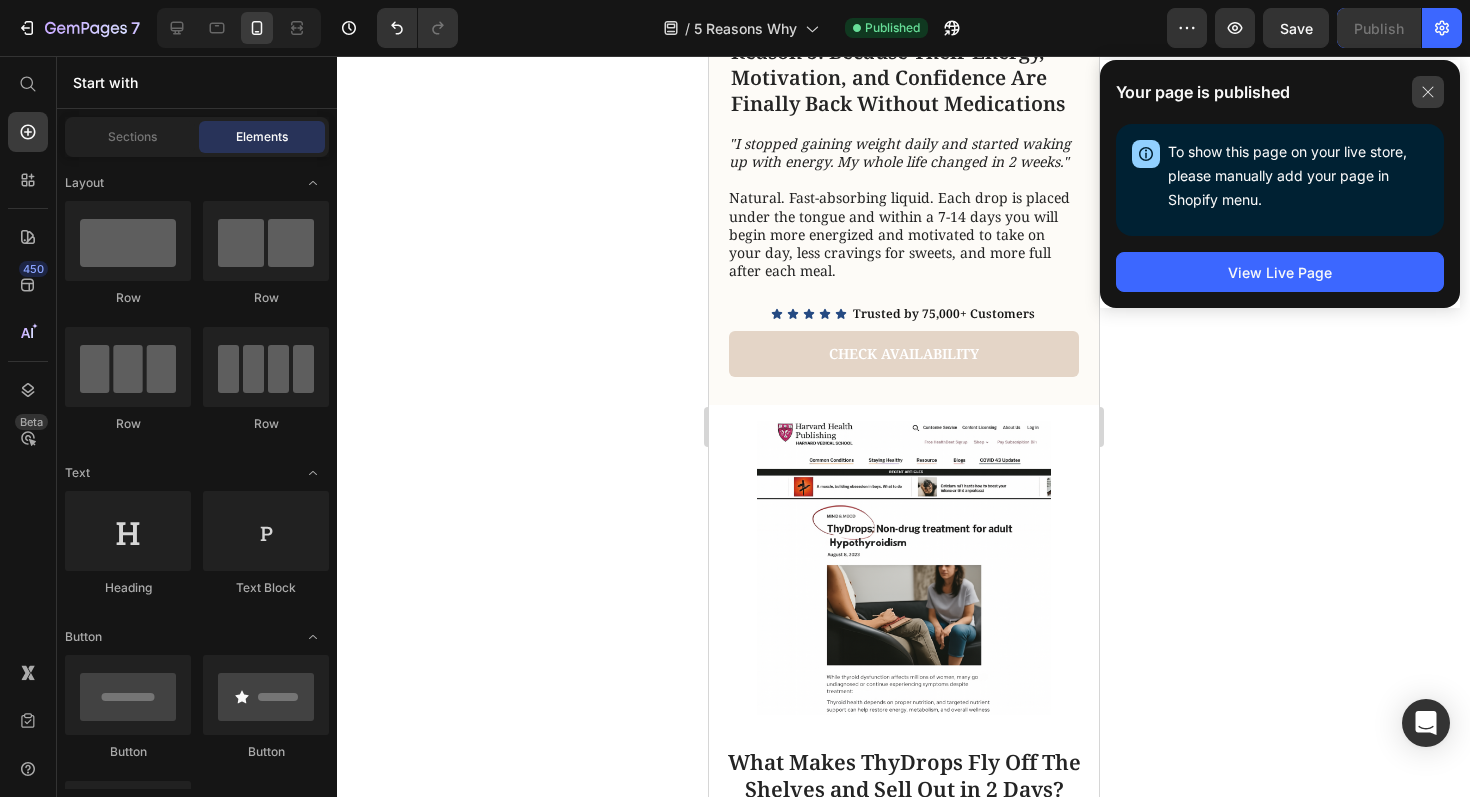 click 